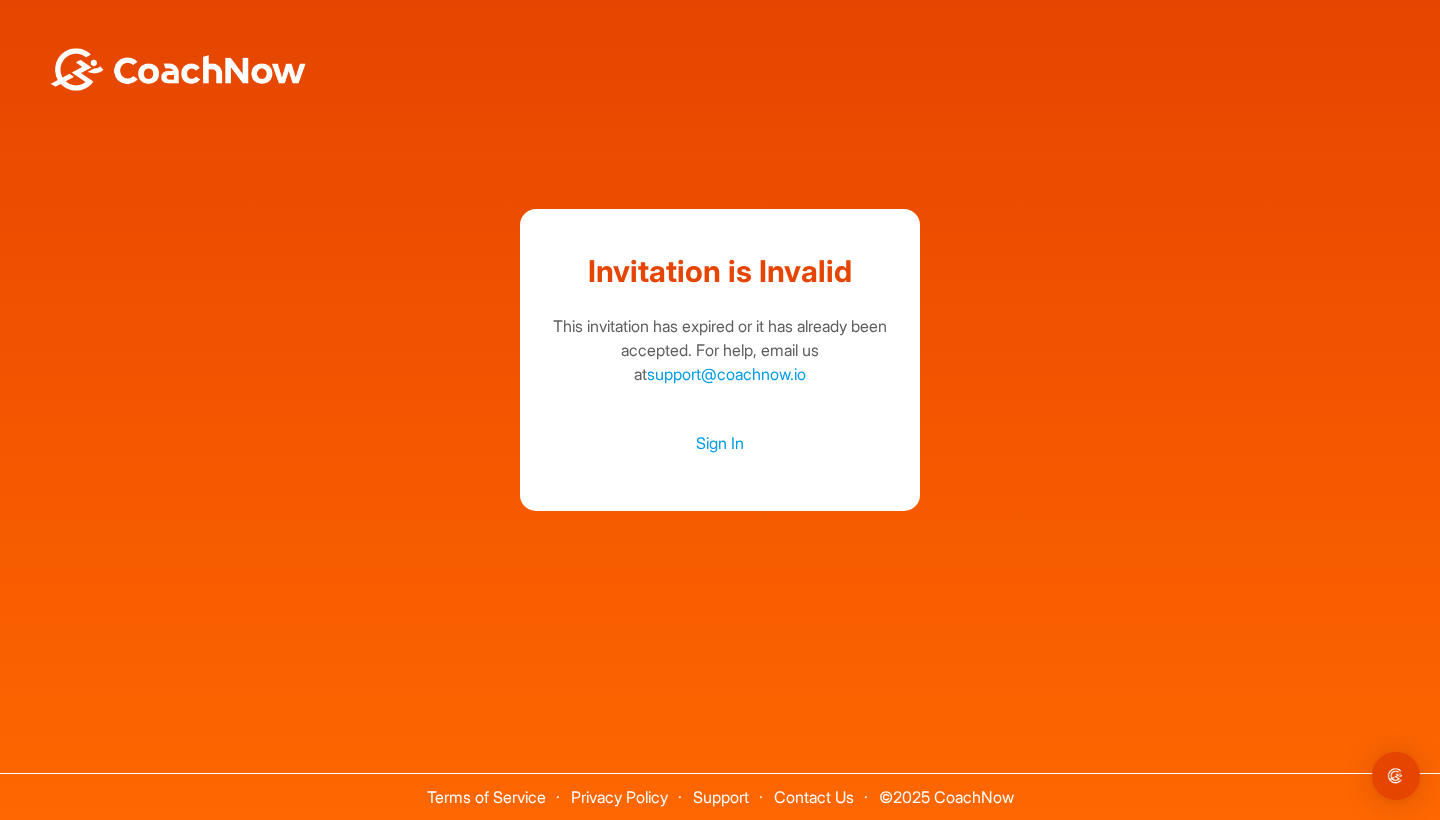 scroll, scrollTop: 0, scrollLeft: 0, axis: both 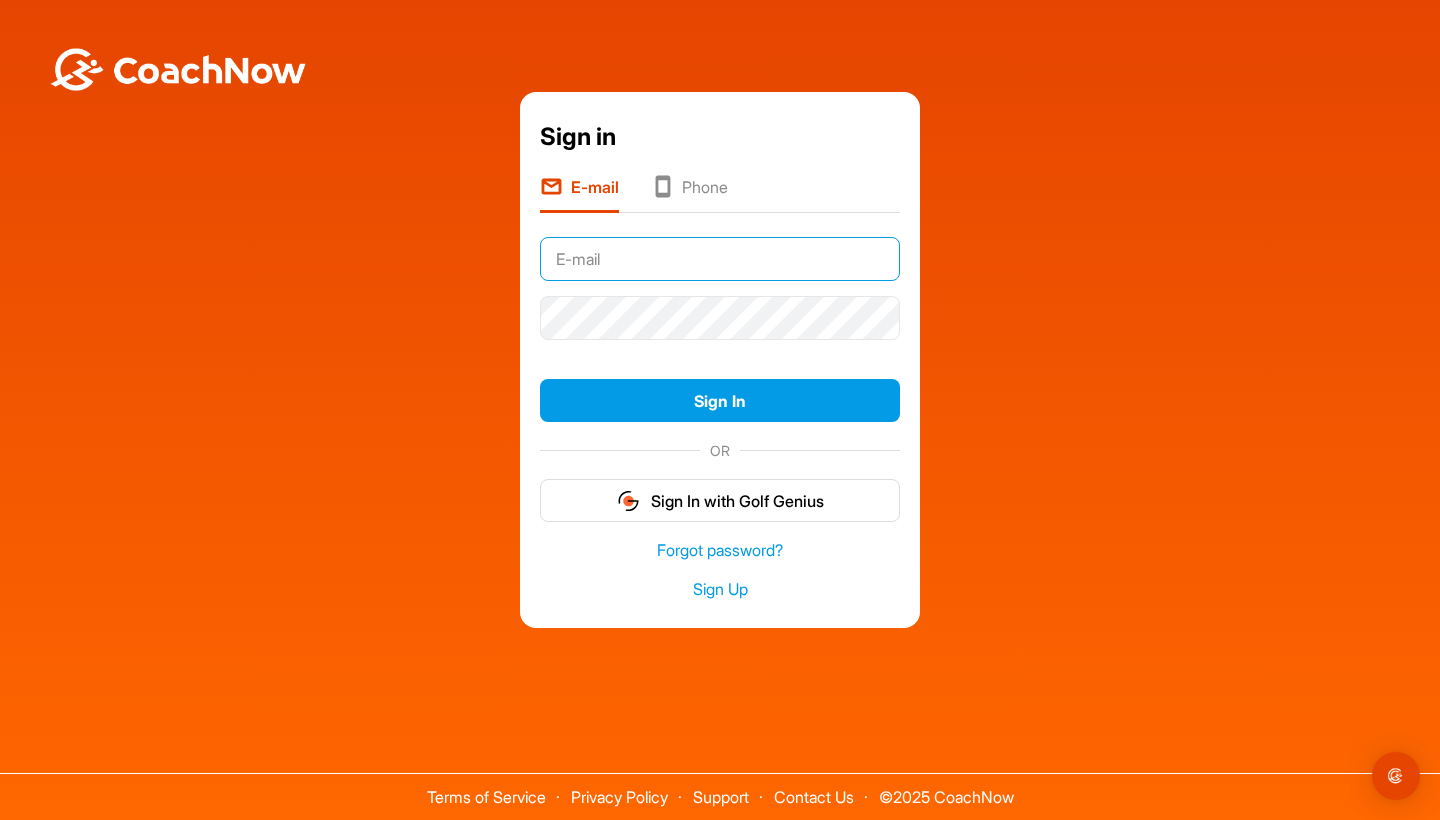 type on "[USERNAME]@example.com" 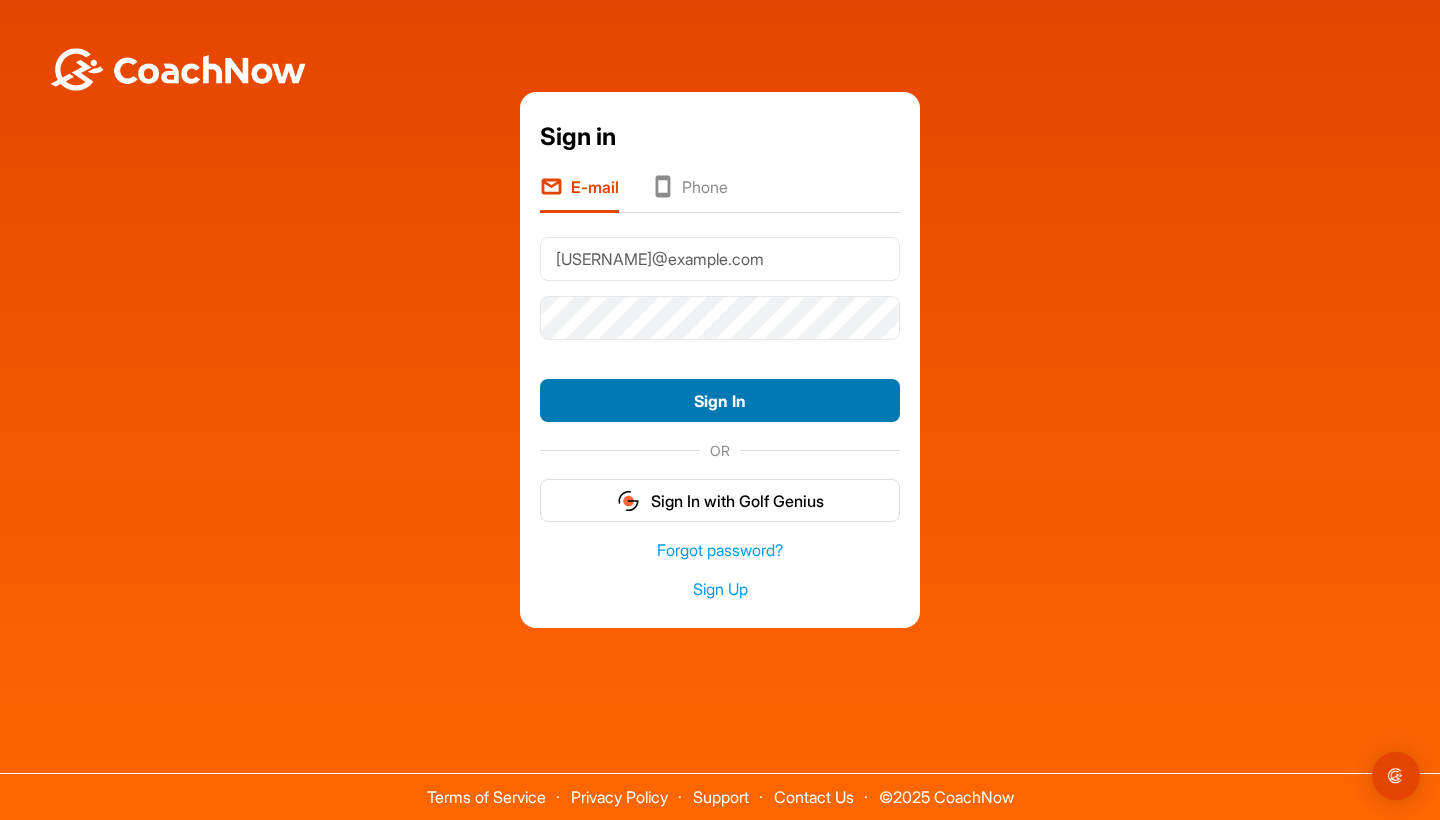click on "Sign In" at bounding box center (720, 400) 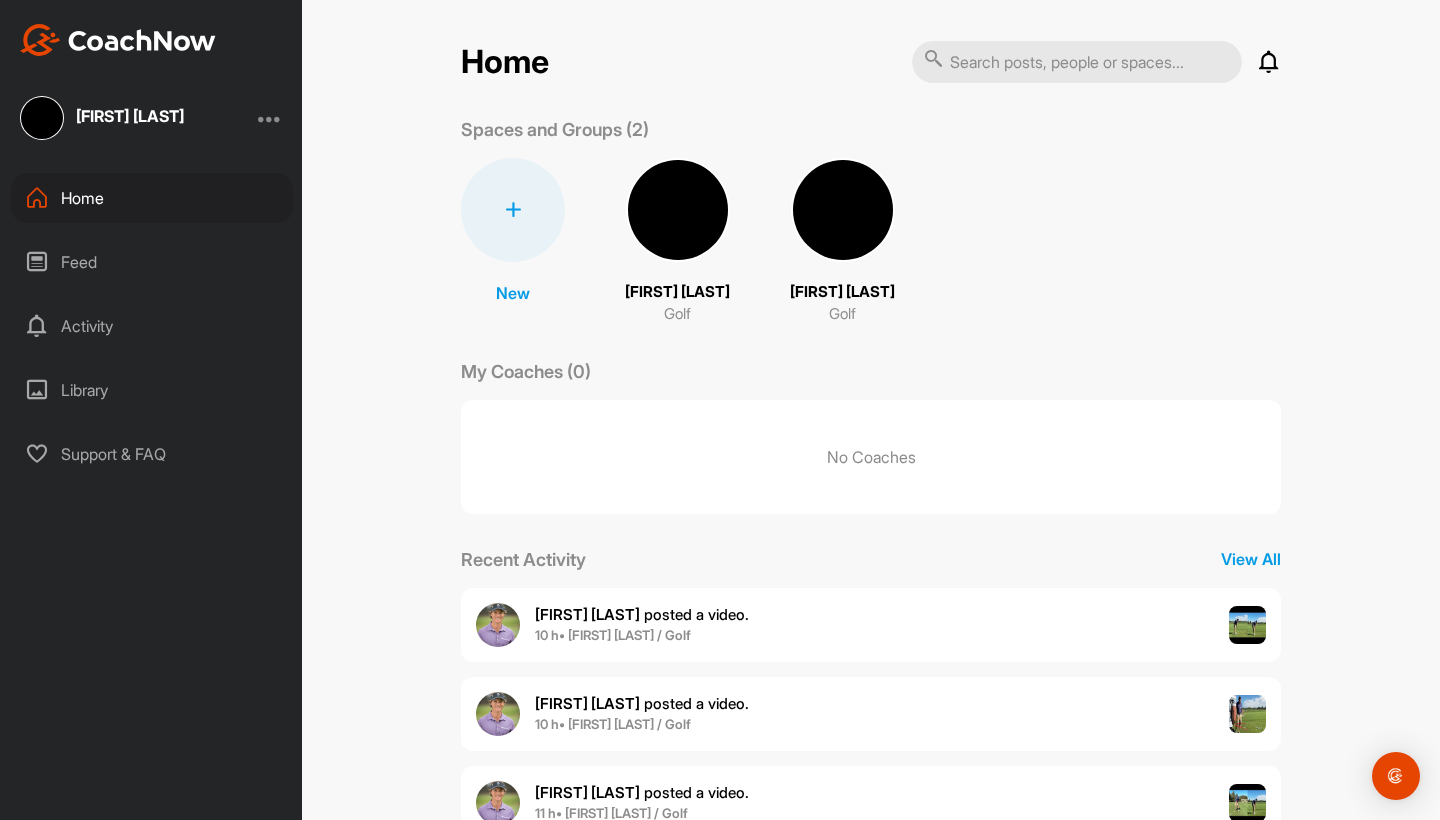 scroll, scrollTop: 0, scrollLeft: 0, axis: both 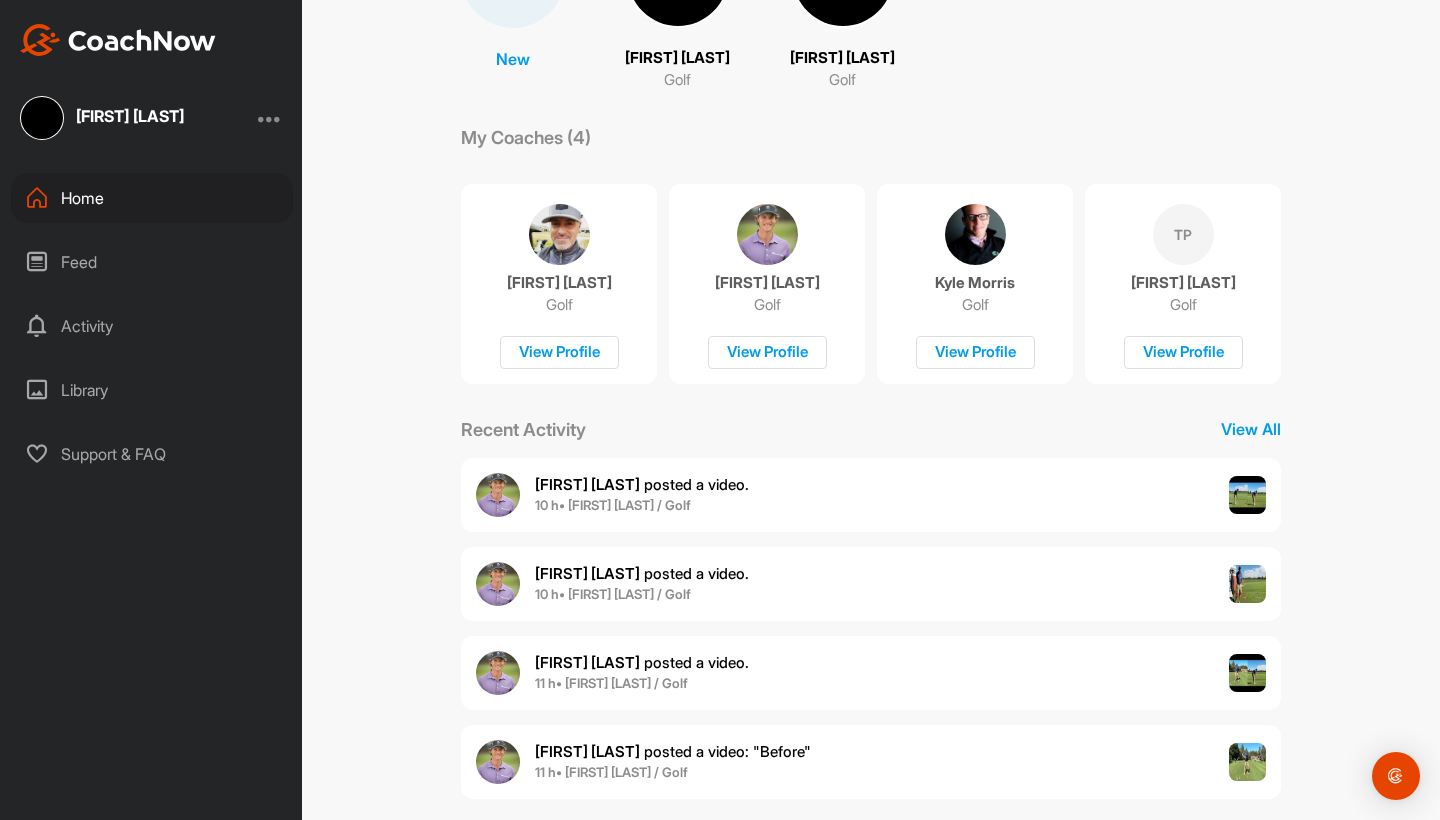 click at bounding box center (1248, 495) 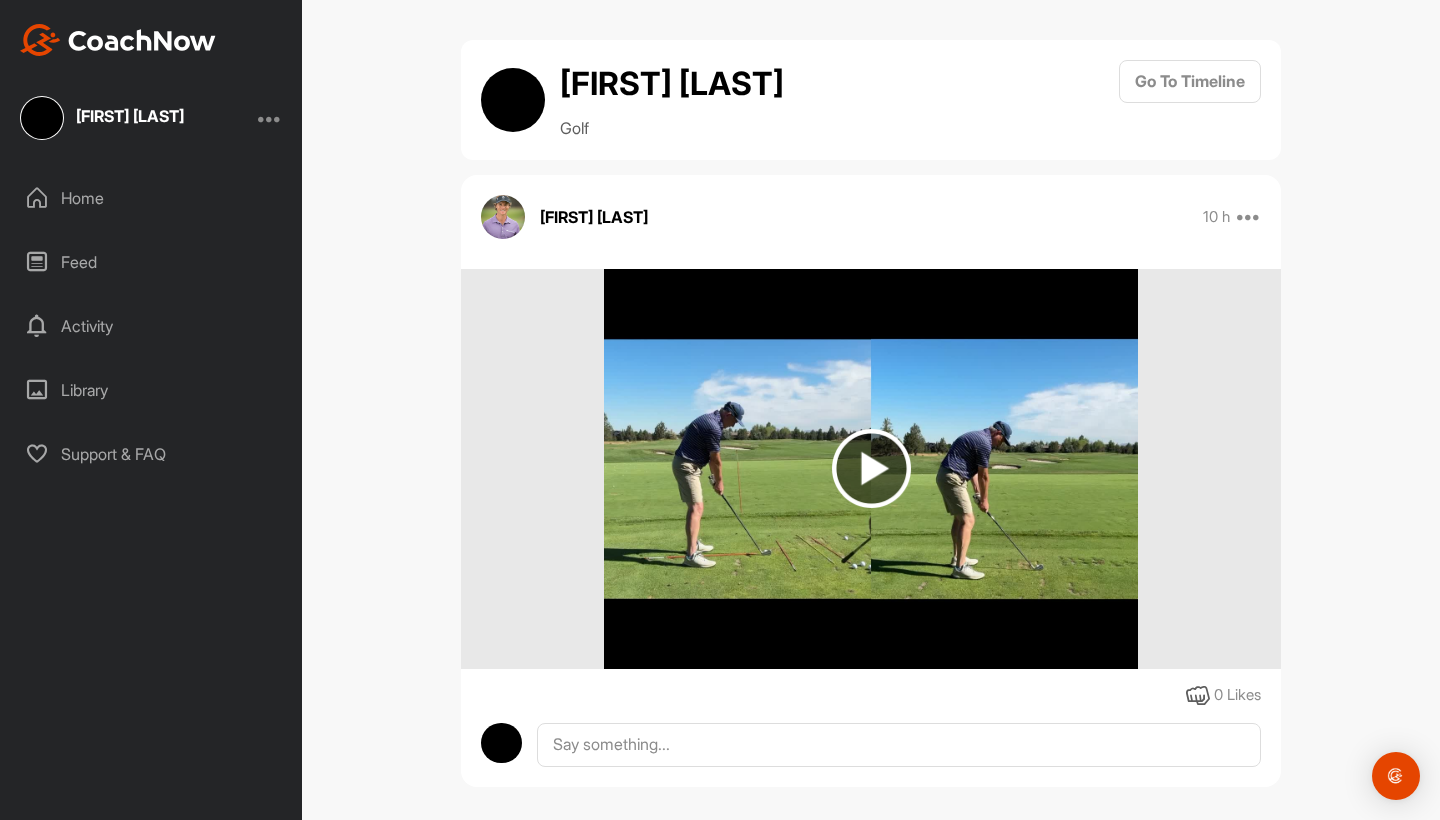 click at bounding box center [871, 468] 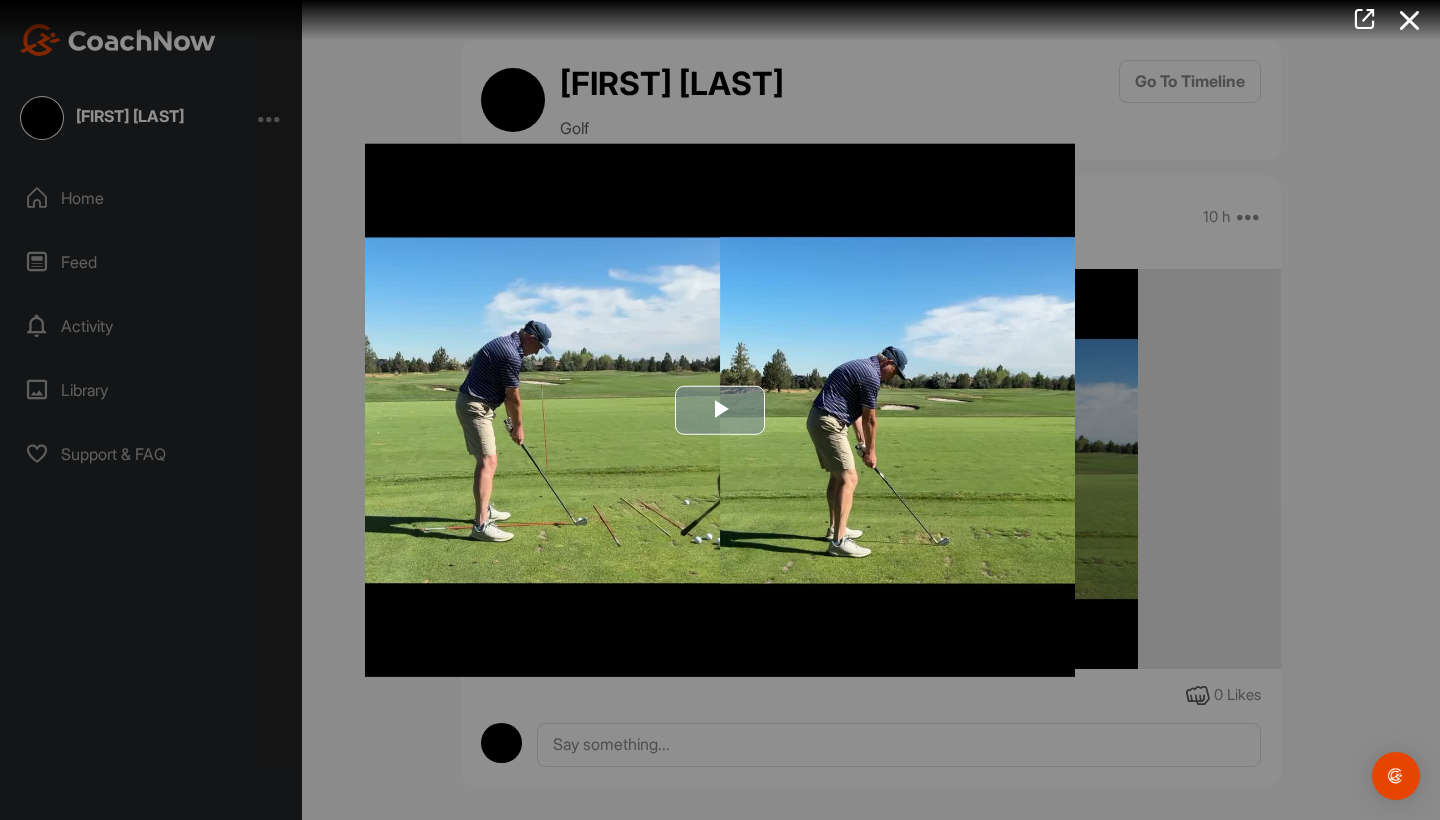 click at bounding box center [720, 410] 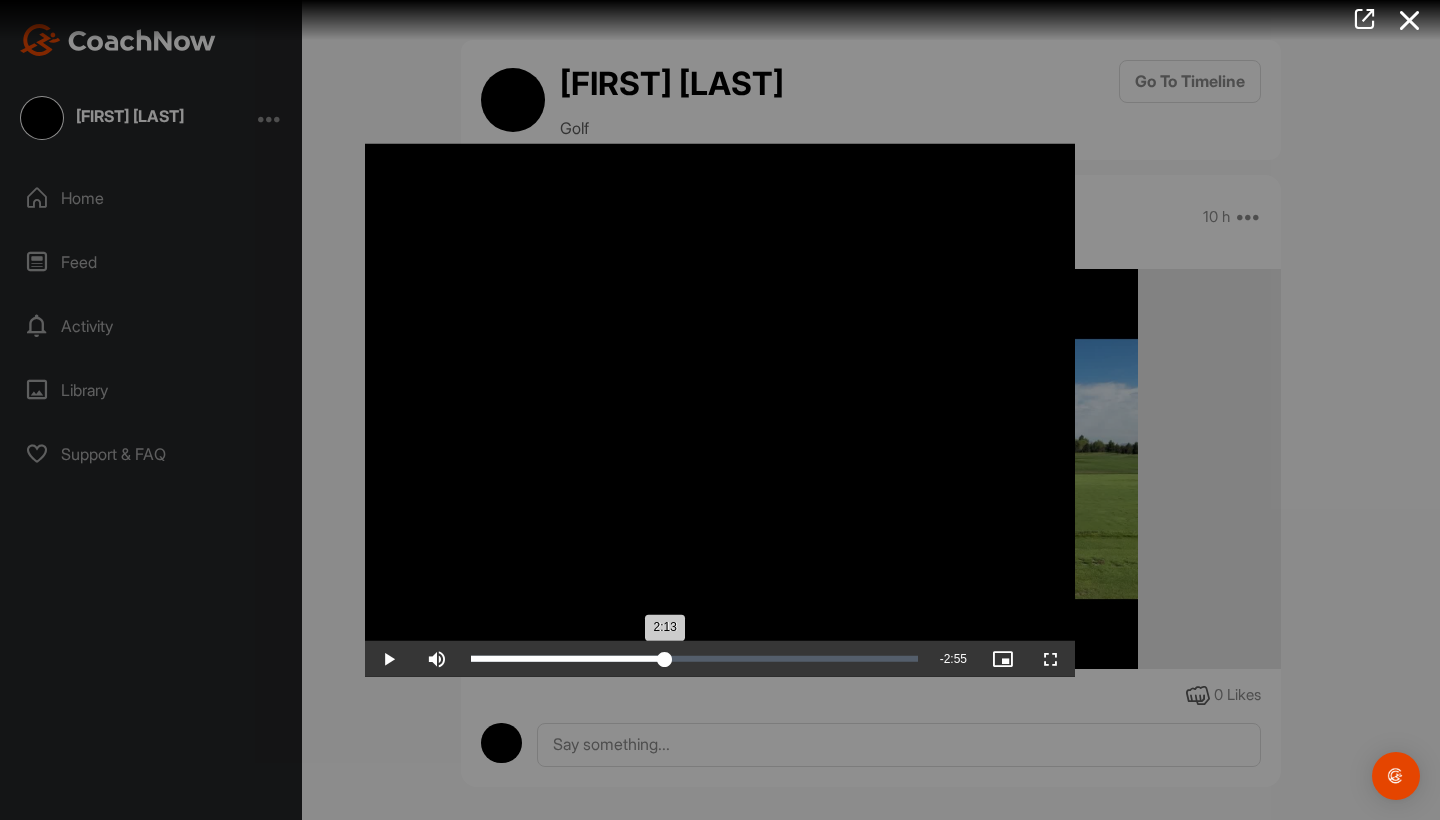 drag, startPoint x: 703, startPoint y: 662, endPoint x: 665, endPoint y: 657, distance: 38.327538 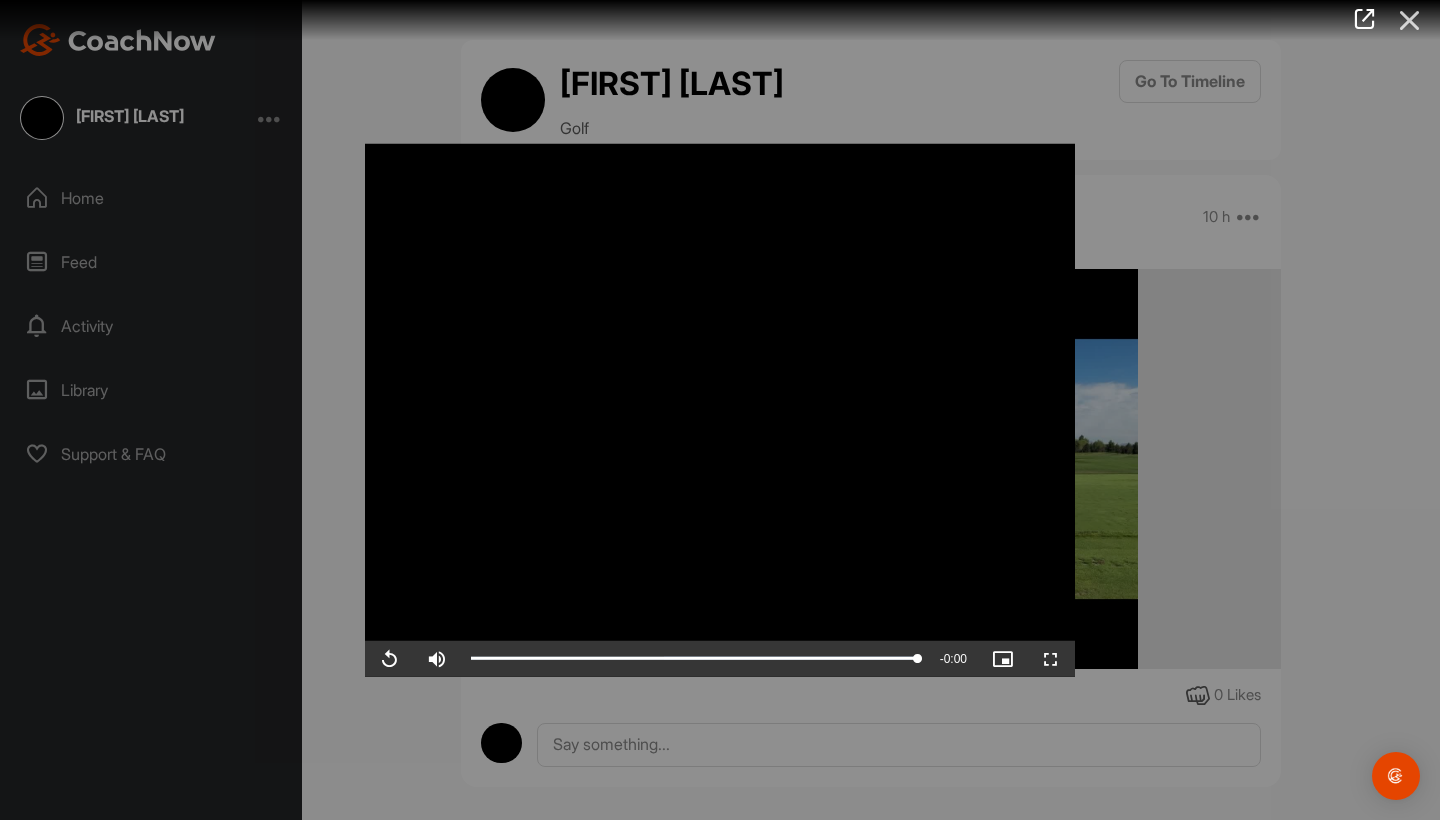 click at bounding box center (1410, 20) 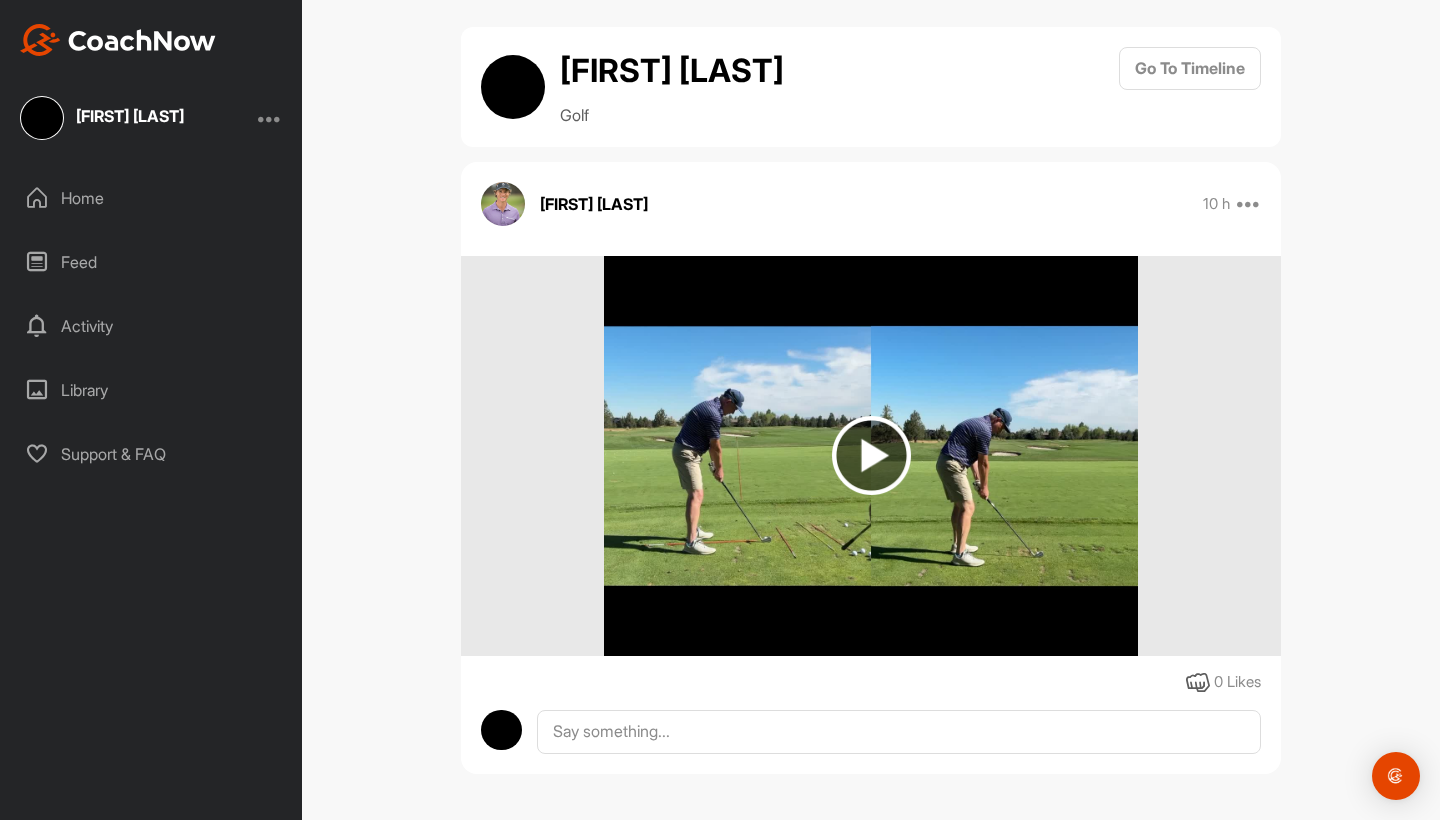 scroll, scrollTop: 13, scrollLeft: 0, axis: vertical 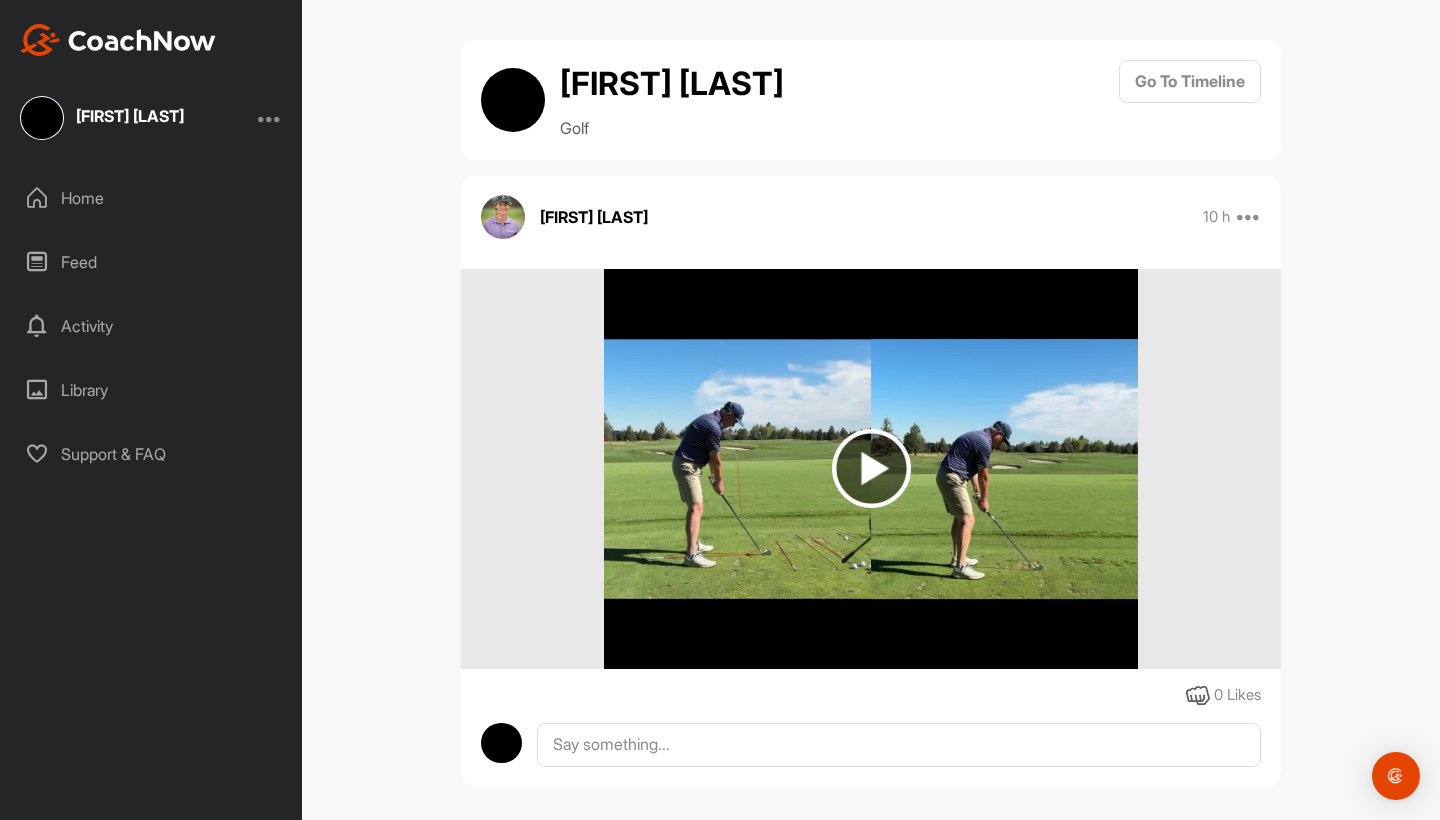click on "Home" at bounding box center (152, 198) 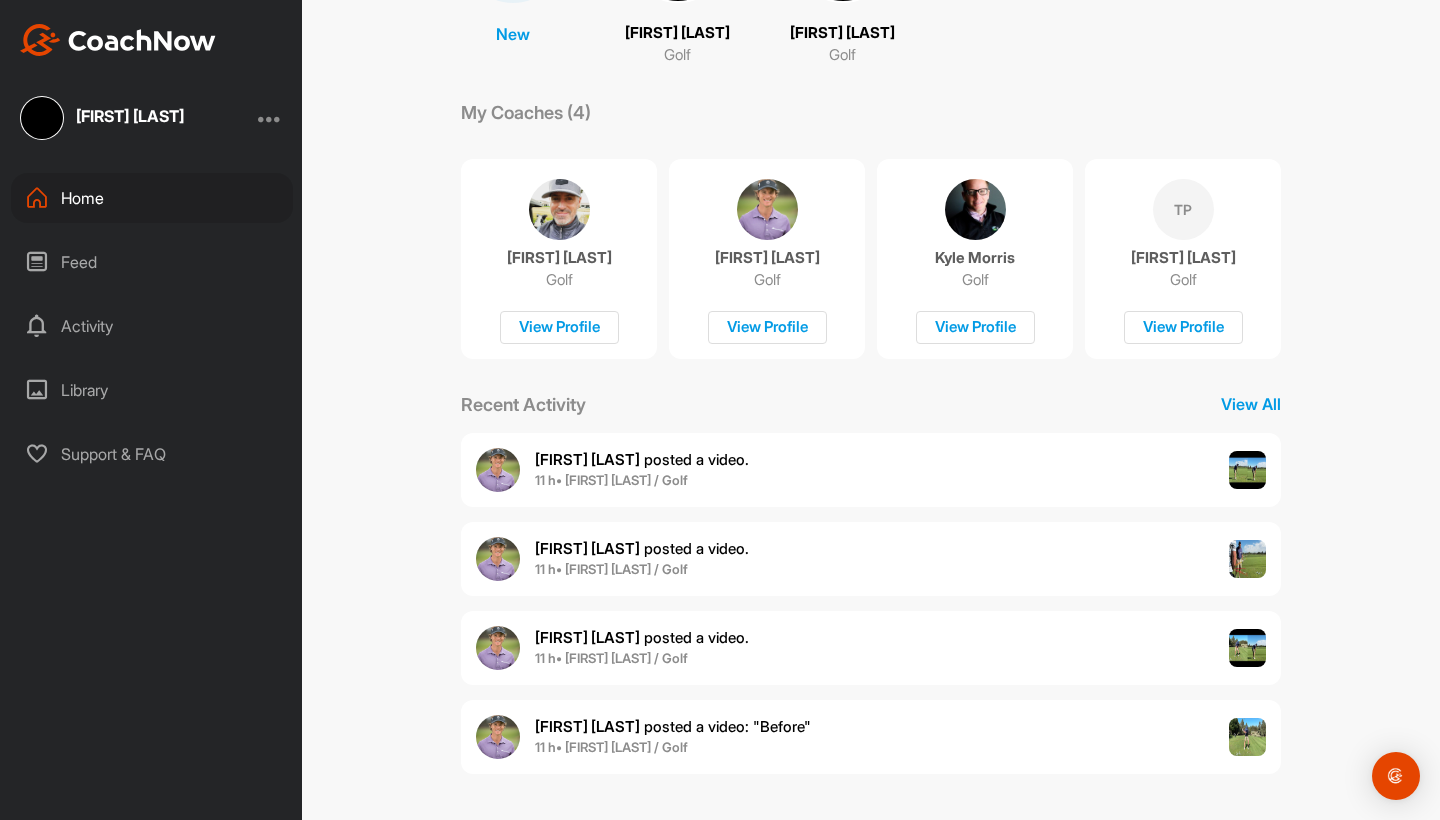 scroll, scrollTop: 258, scrollLeft: 0, axis: vertical 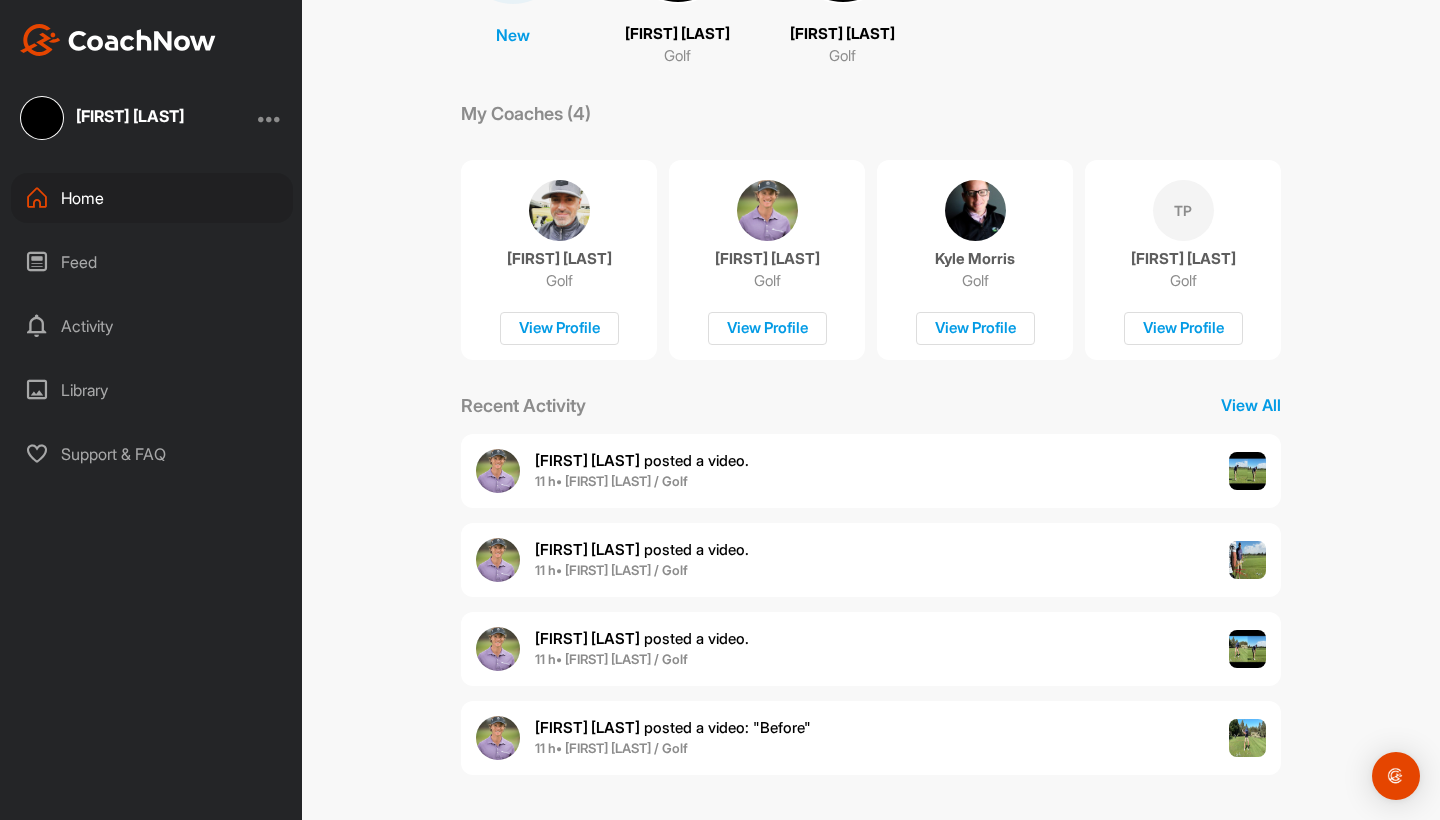 click on "[FIRST] [LAST] posted a video ." at bounding box center [642, 549] 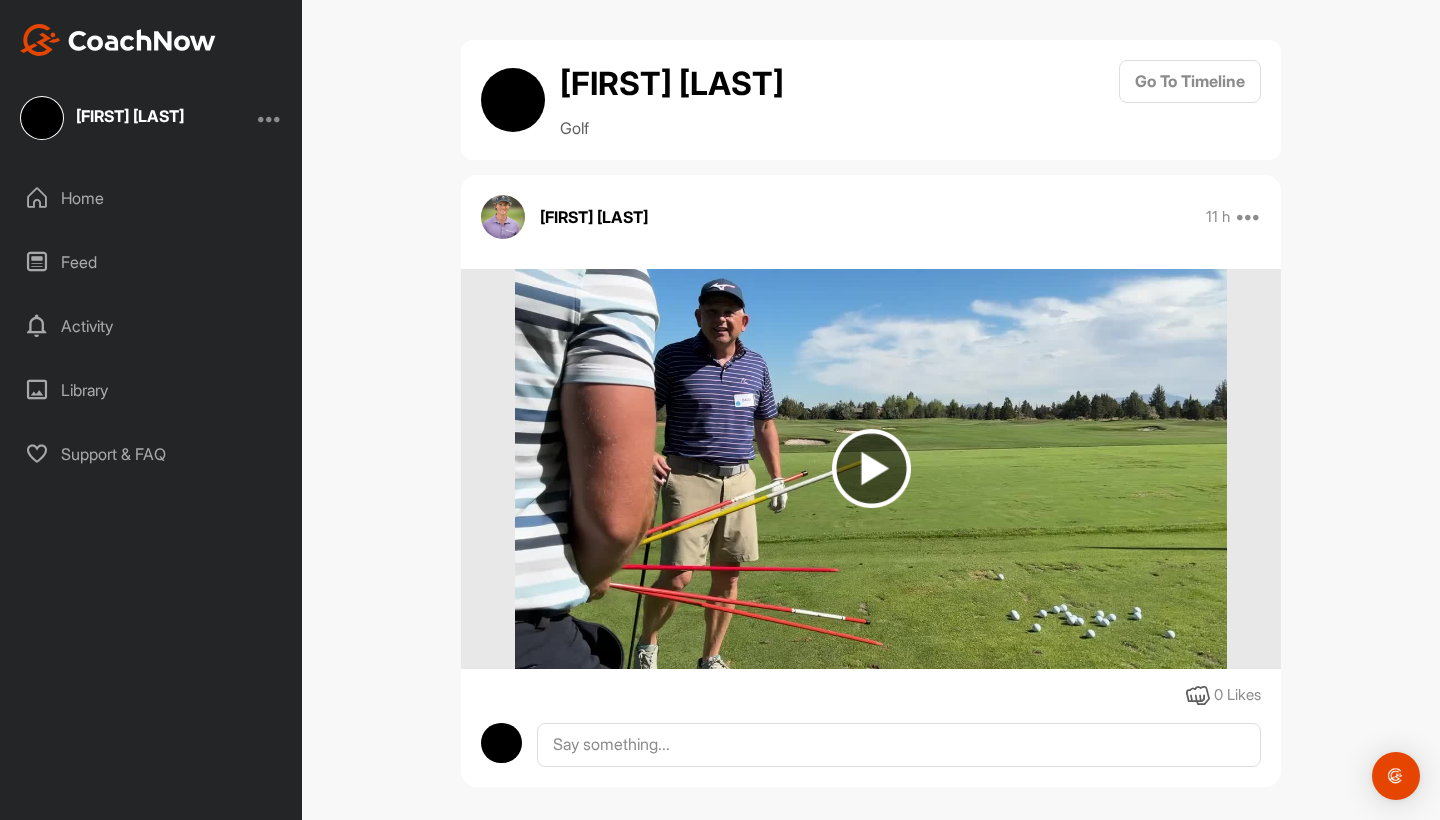 click at bounding box center [871, 468] 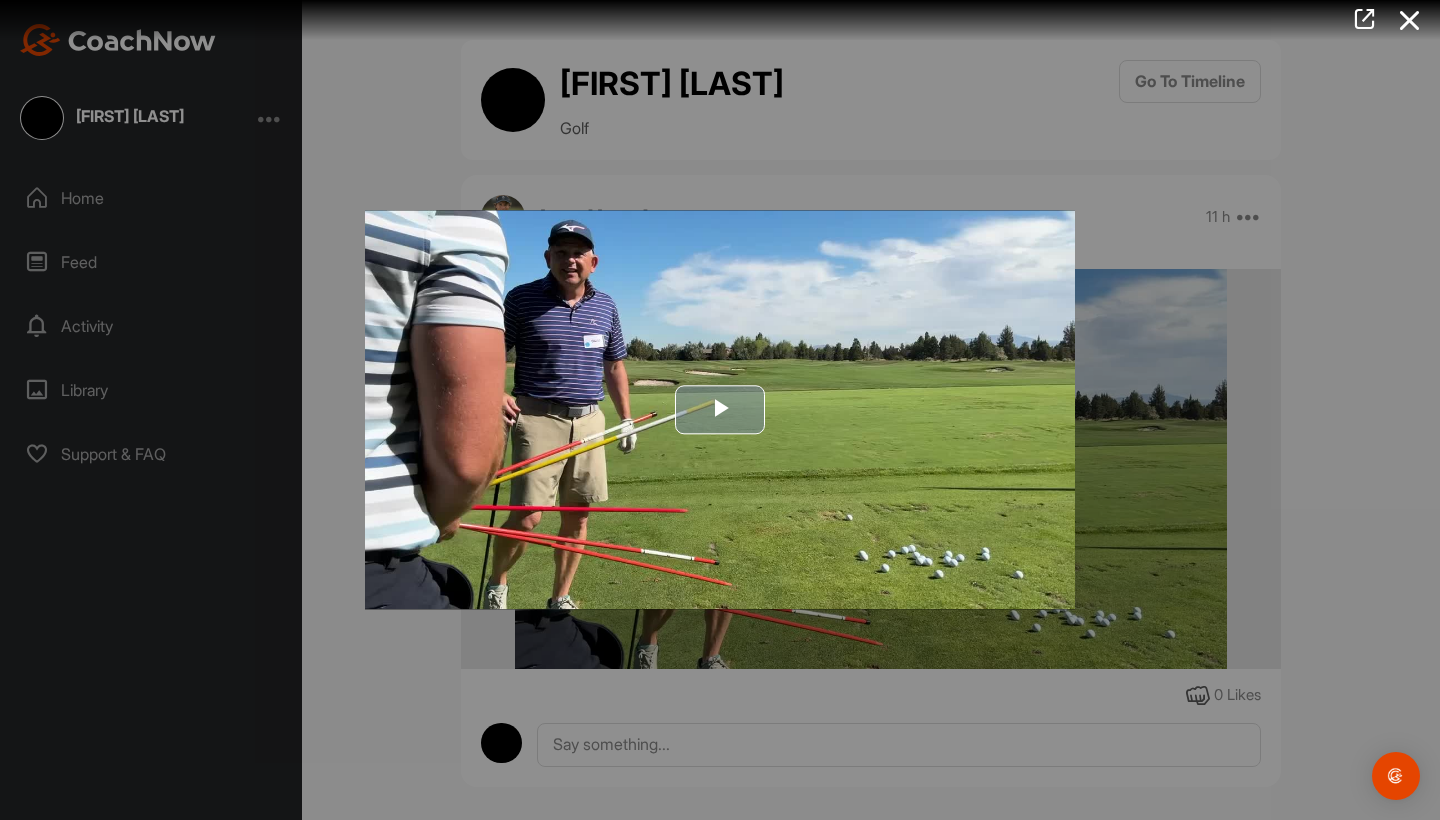 click at bounding box center (720, 410) 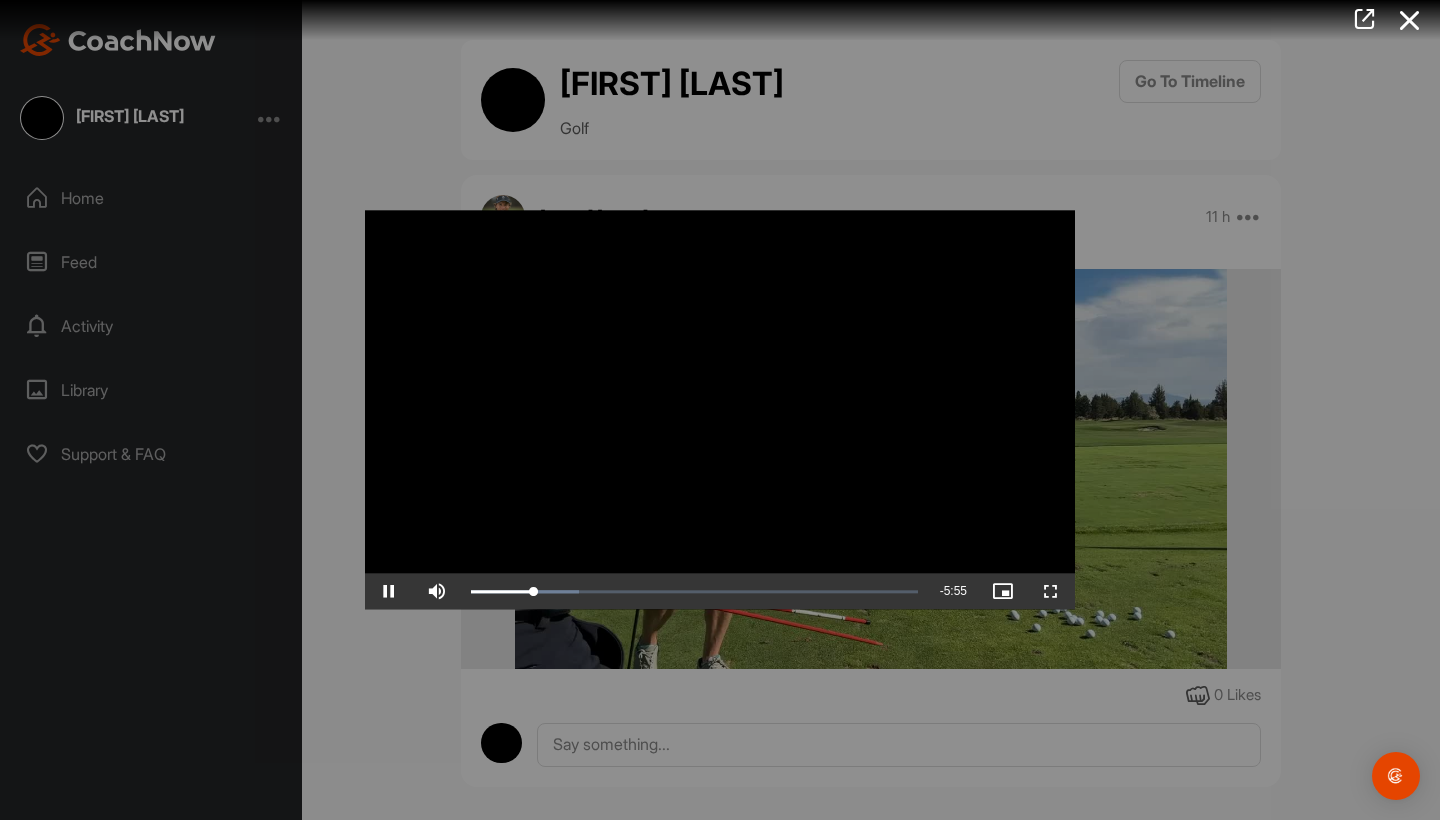 click at bounding box center [1051, 592] 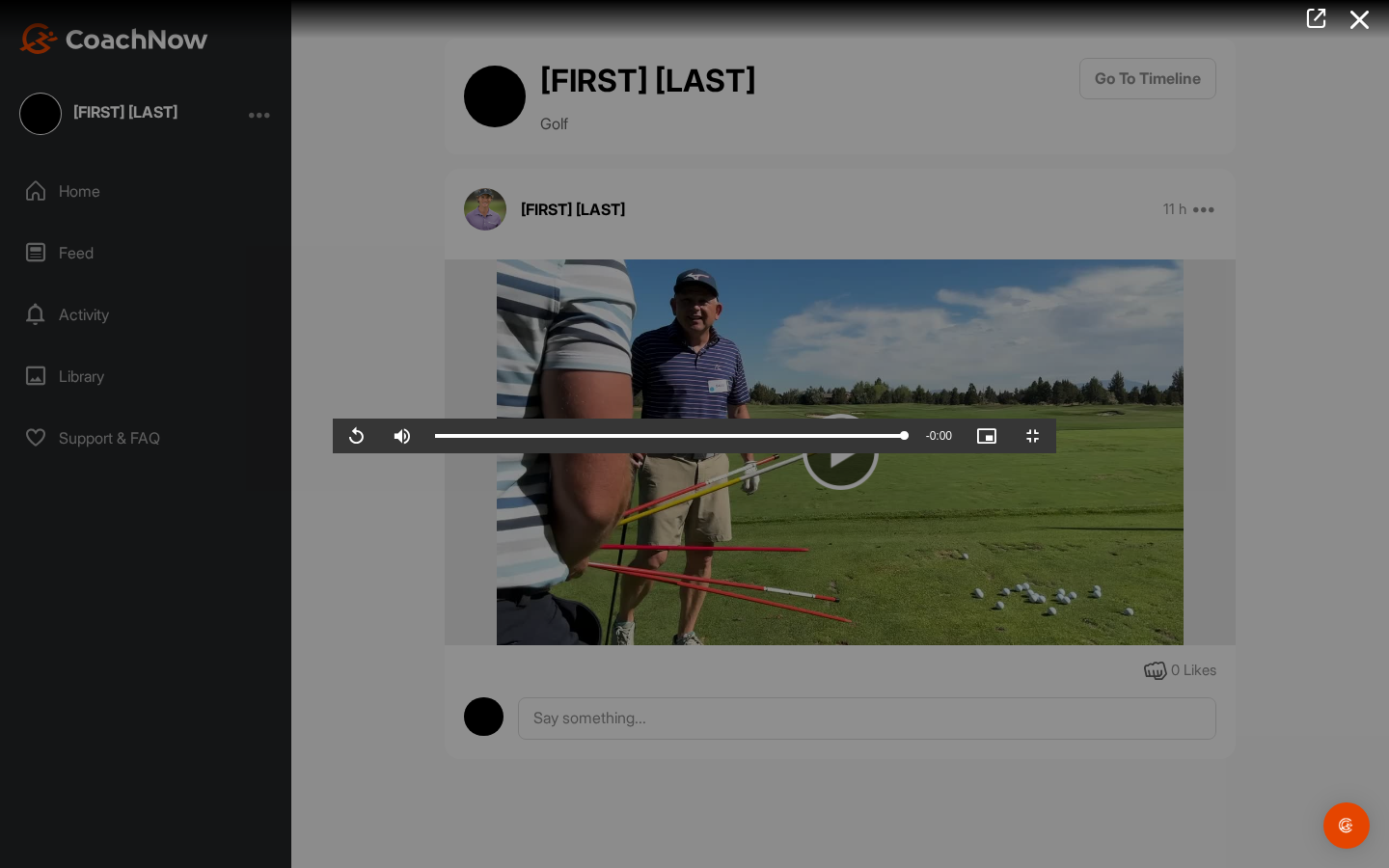 click at bounding box center [1033, 436] 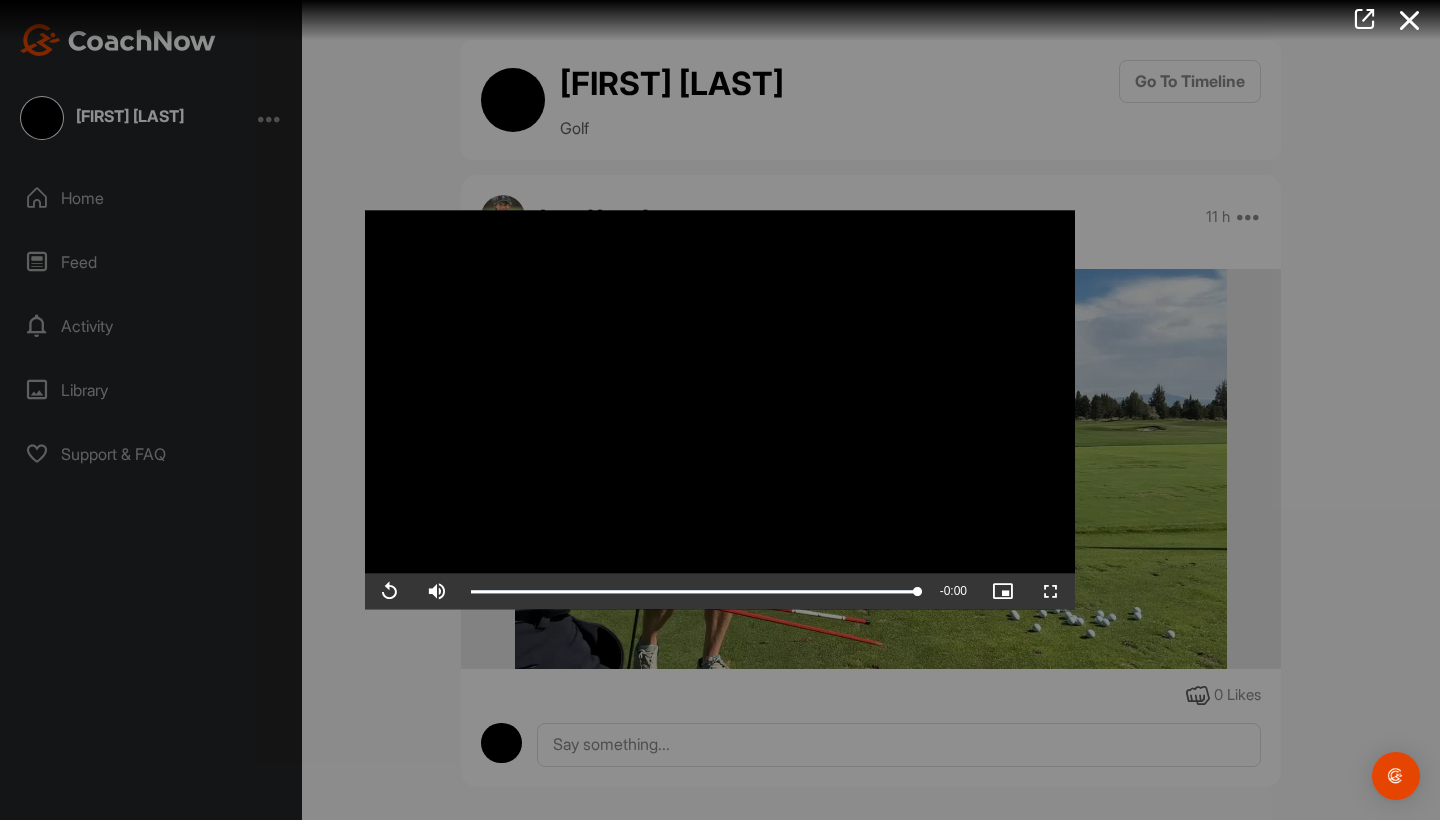 click at bounding box center (720, 410) 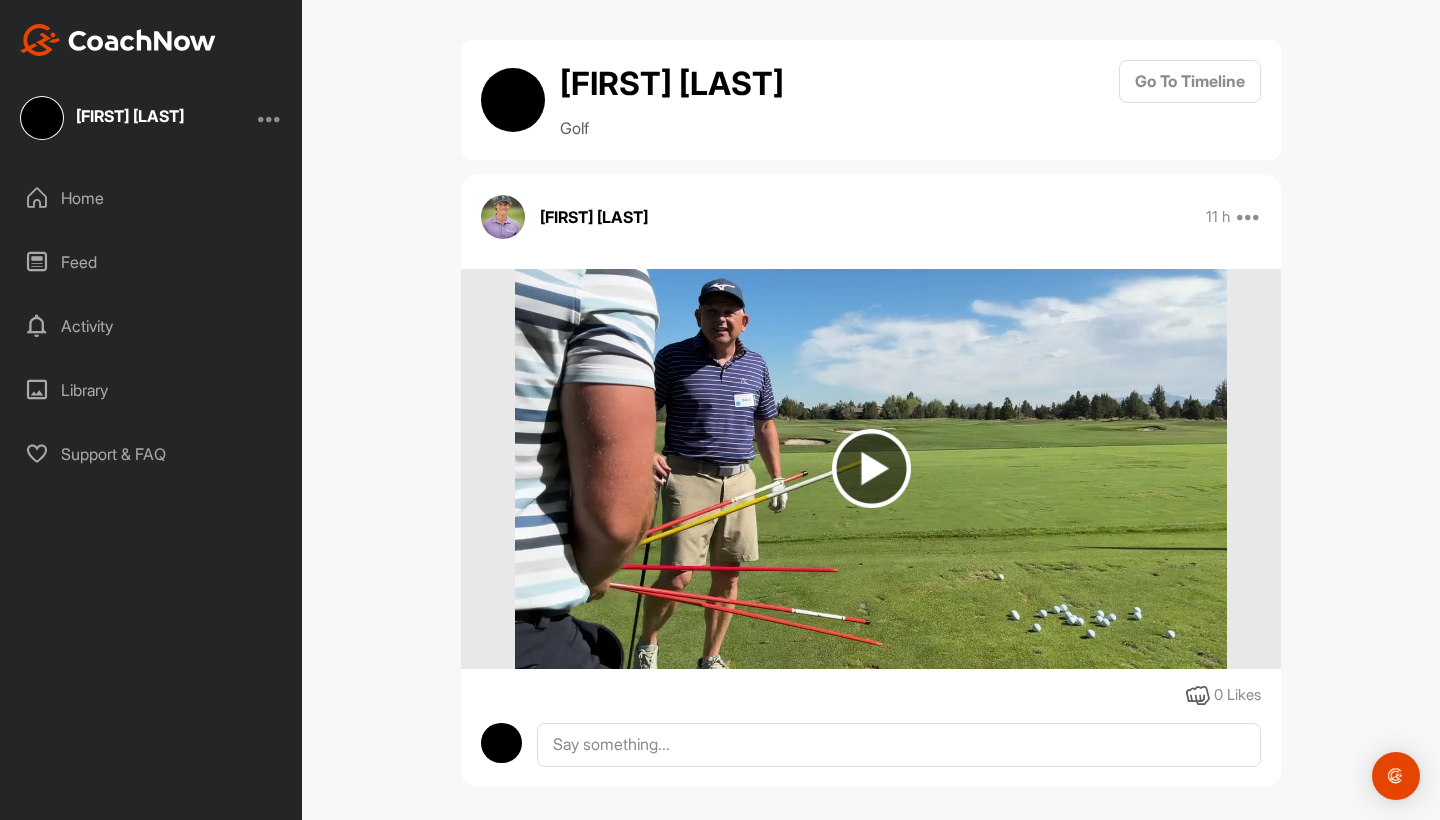 click on "Home" at bounding box center [152, 198] 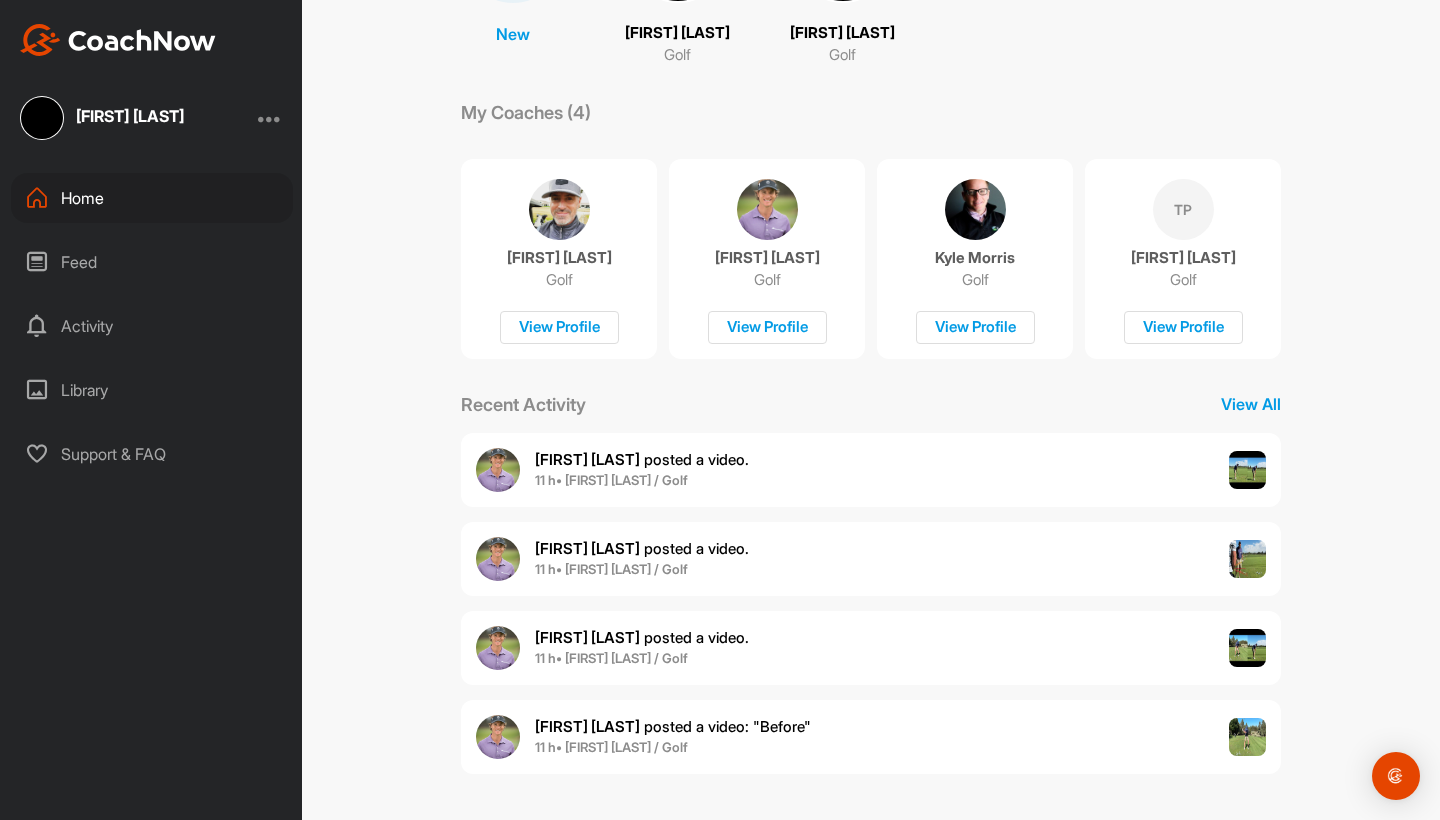 scroll, scrollTop: 258, scrollLeft: 0, axis: vertical 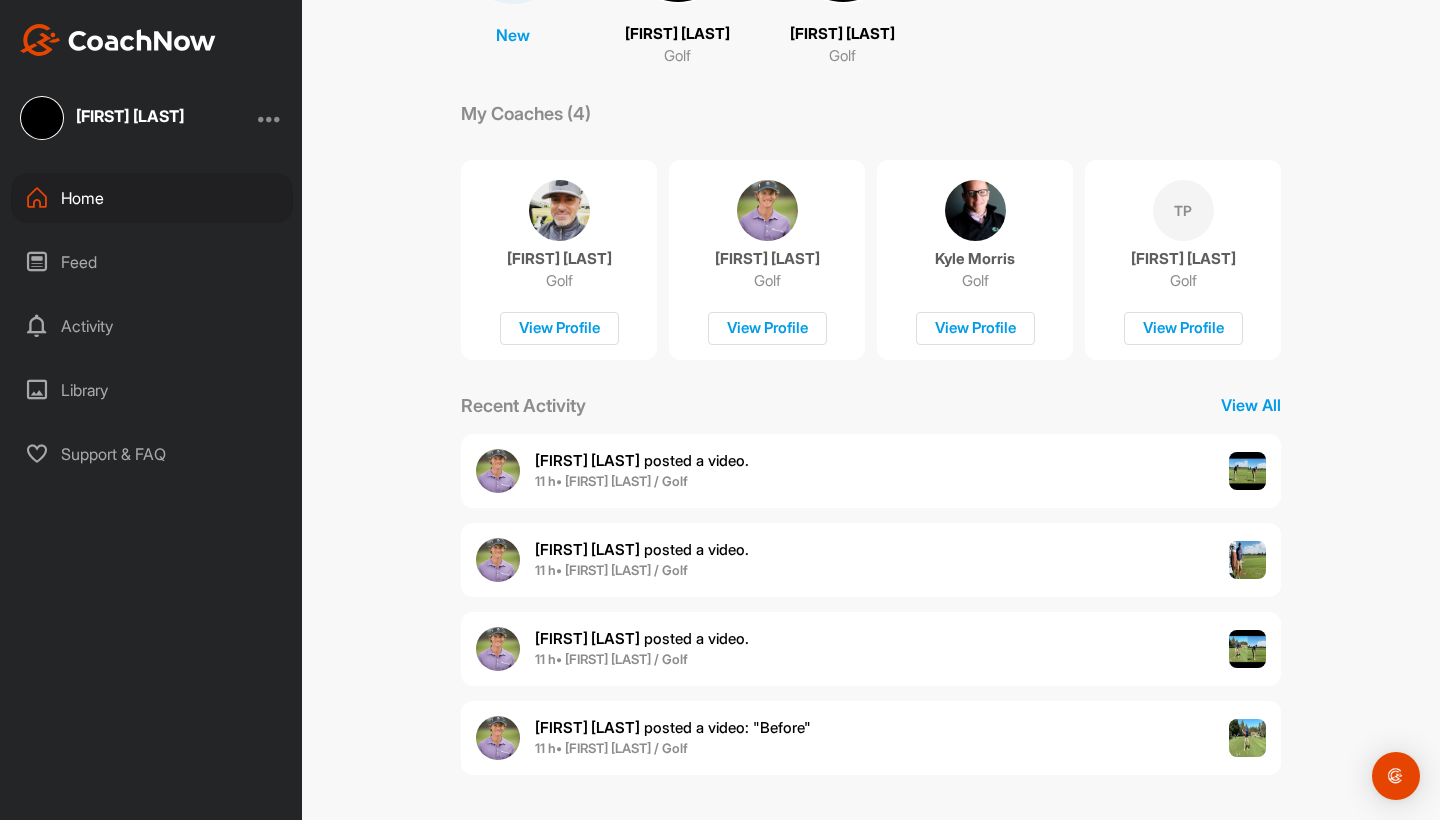 click on "[FIRST] [LAST] posted a video ." at bounding box center [642, 638] 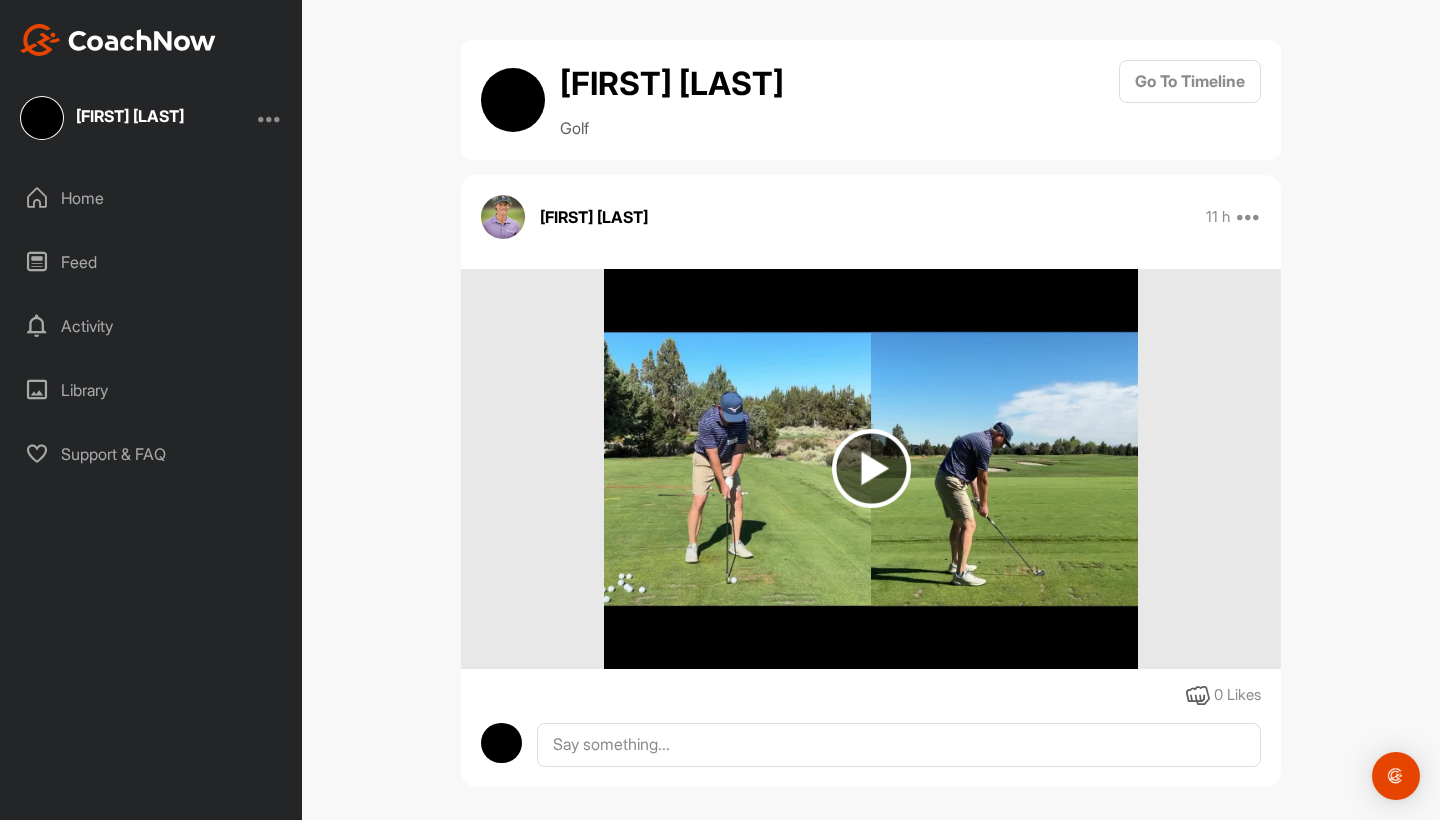 click at bounding box center (871, 468) 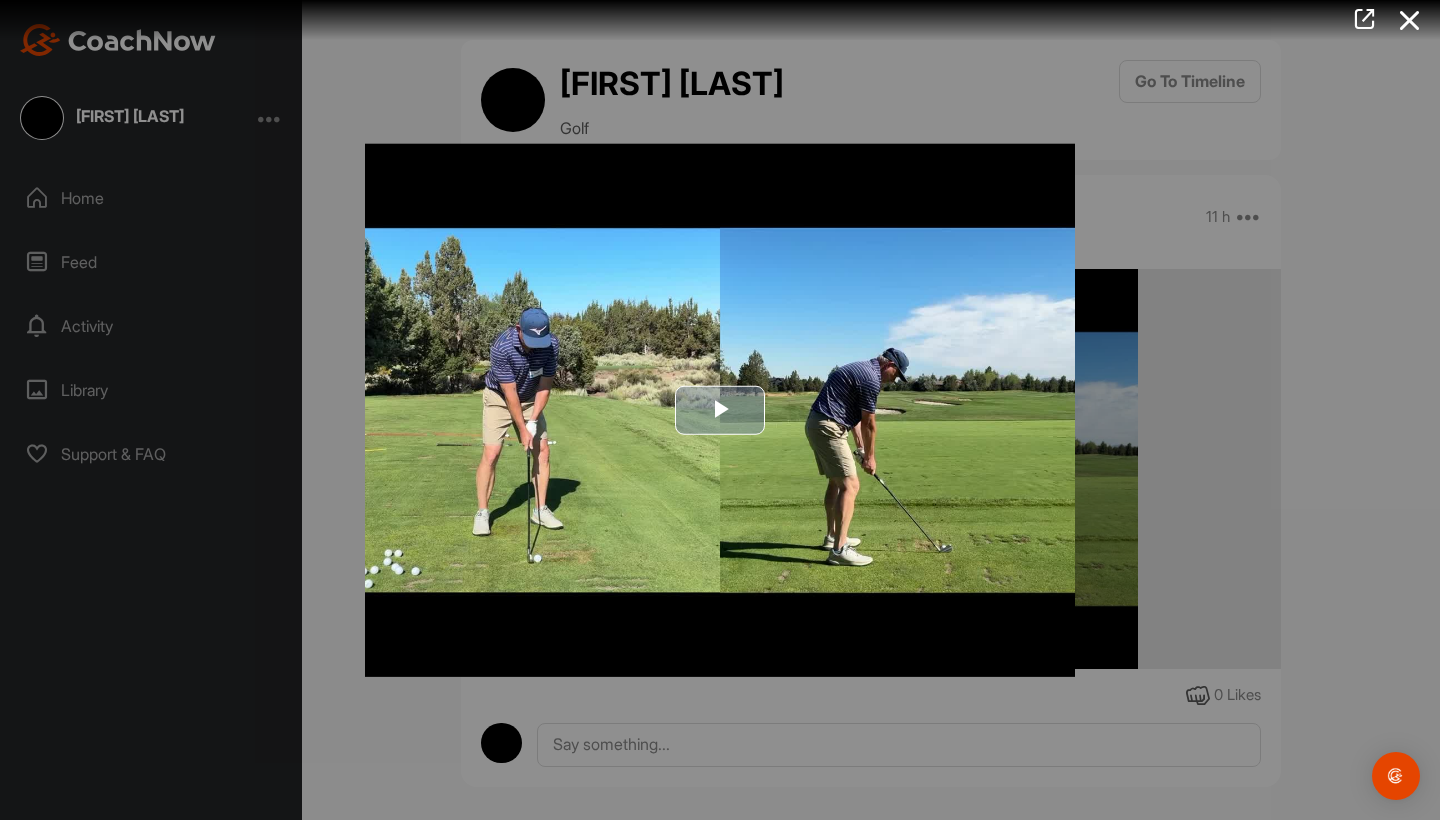 click at bounding box center [720, 410] 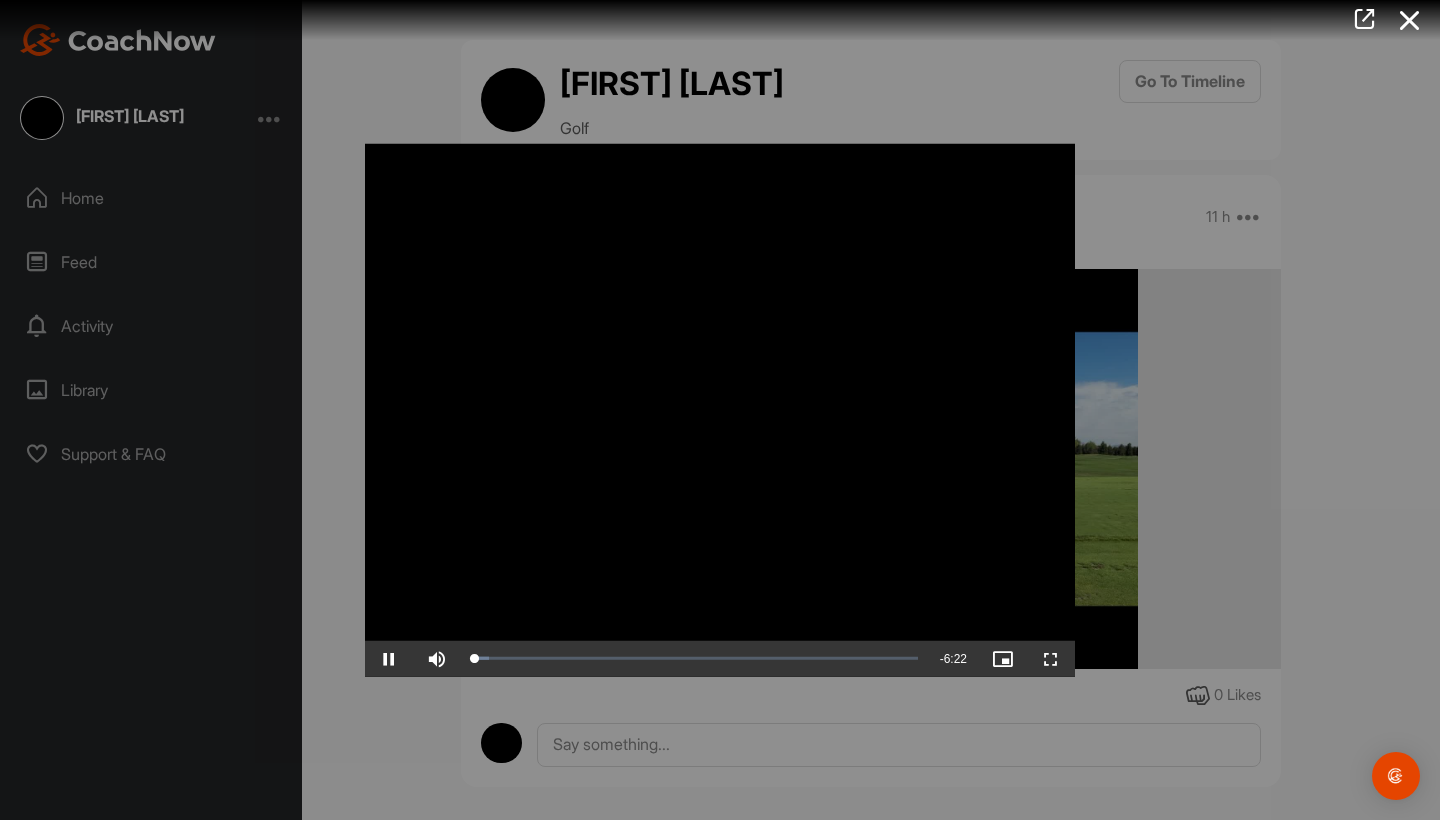click at bounding box center (1051, 658) 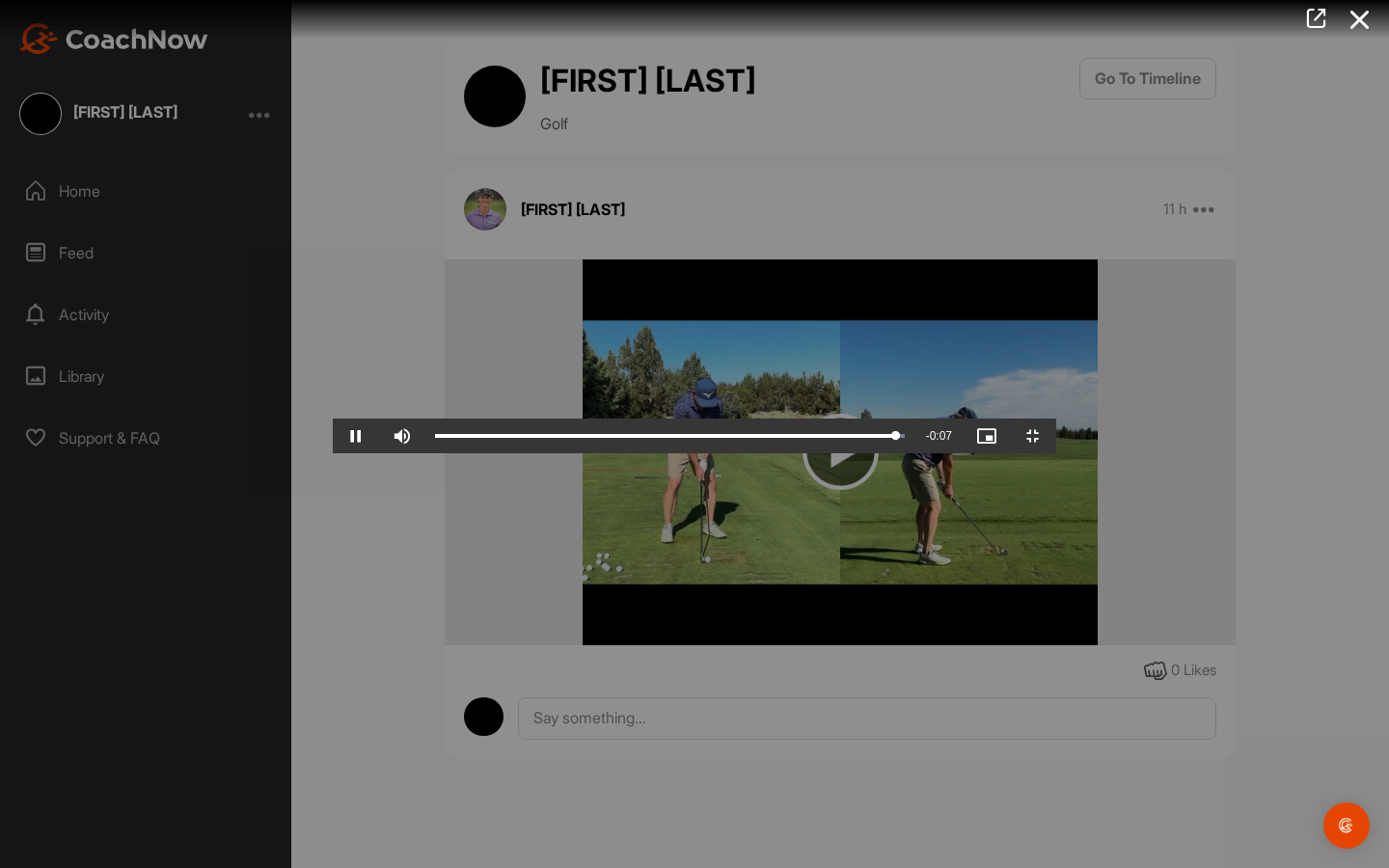 click at bounding box center (1033, 436) 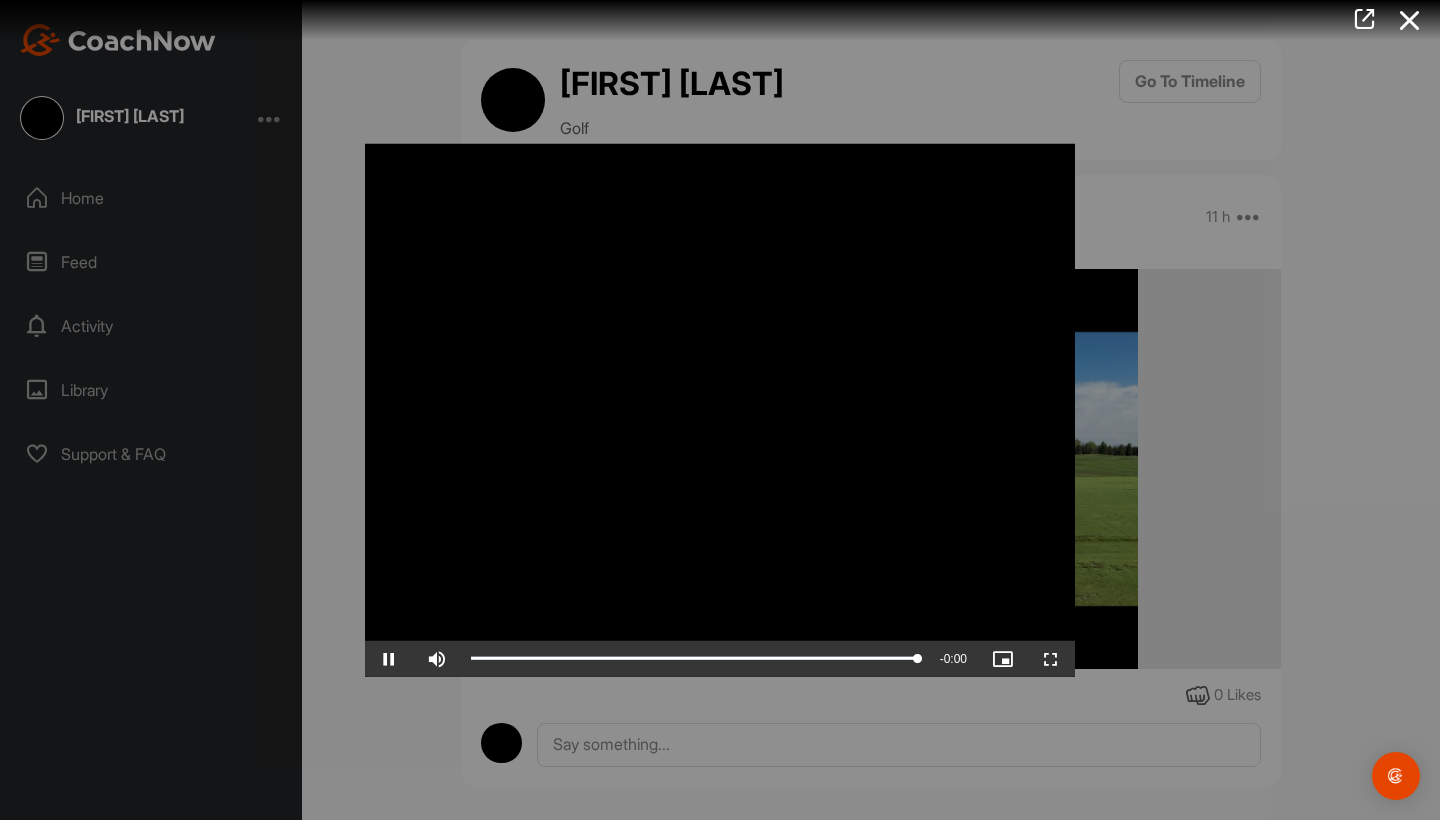 click at bounding box center [720, 410] 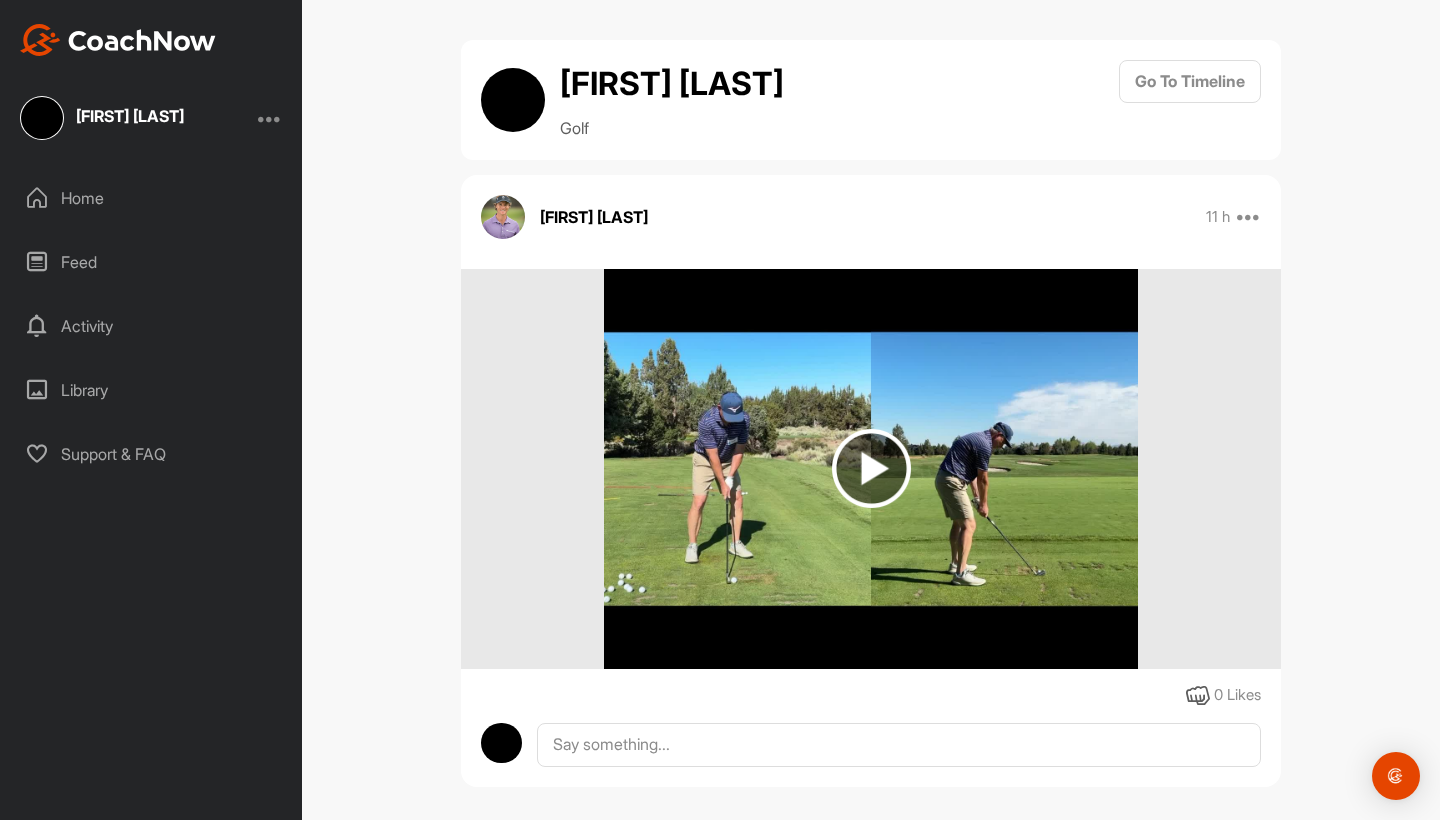 click on "Home" at bounding box center [152, 198] 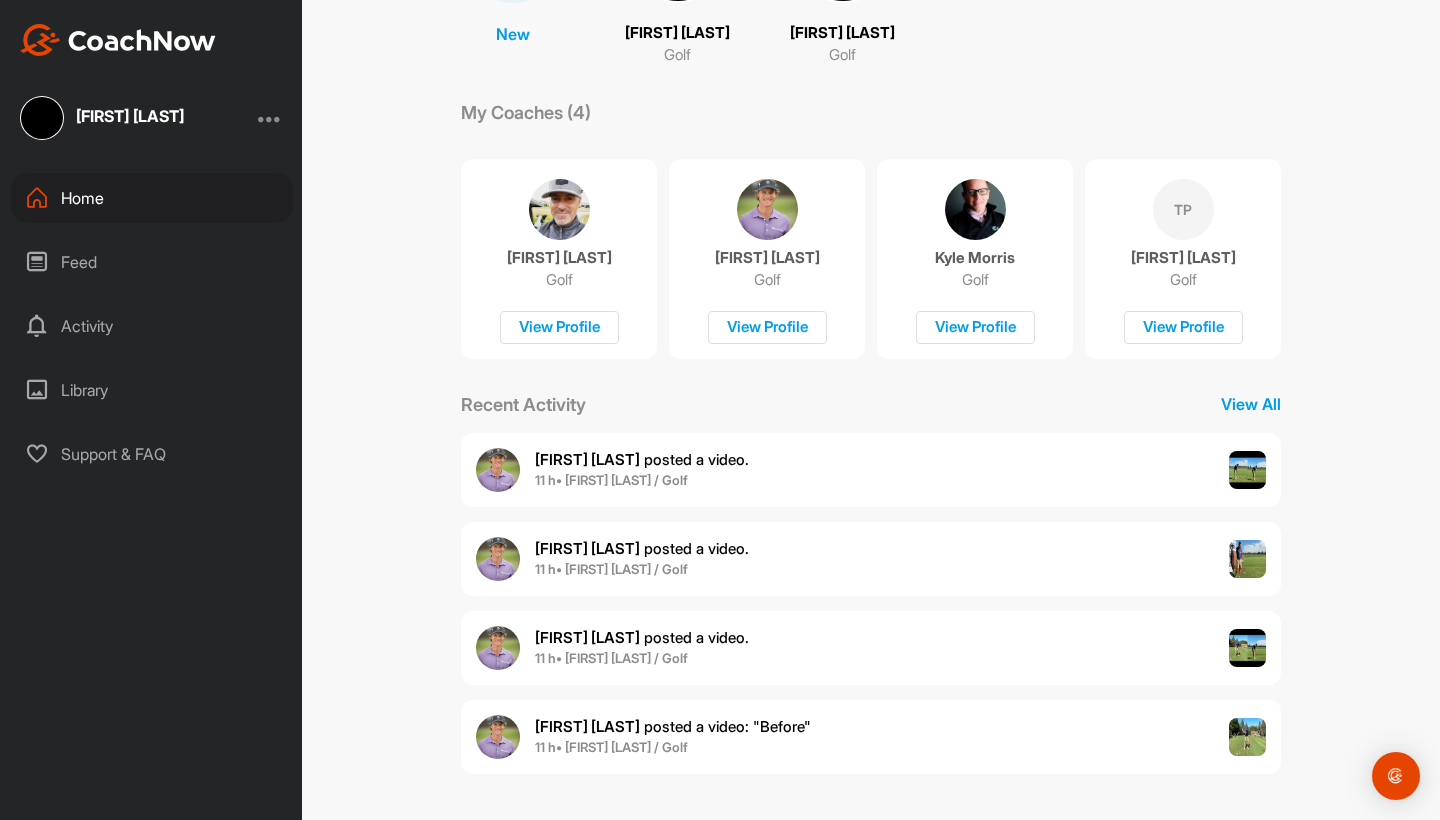 scroll, scrollTop: 258, scrollLeft: 0, axis: vertical 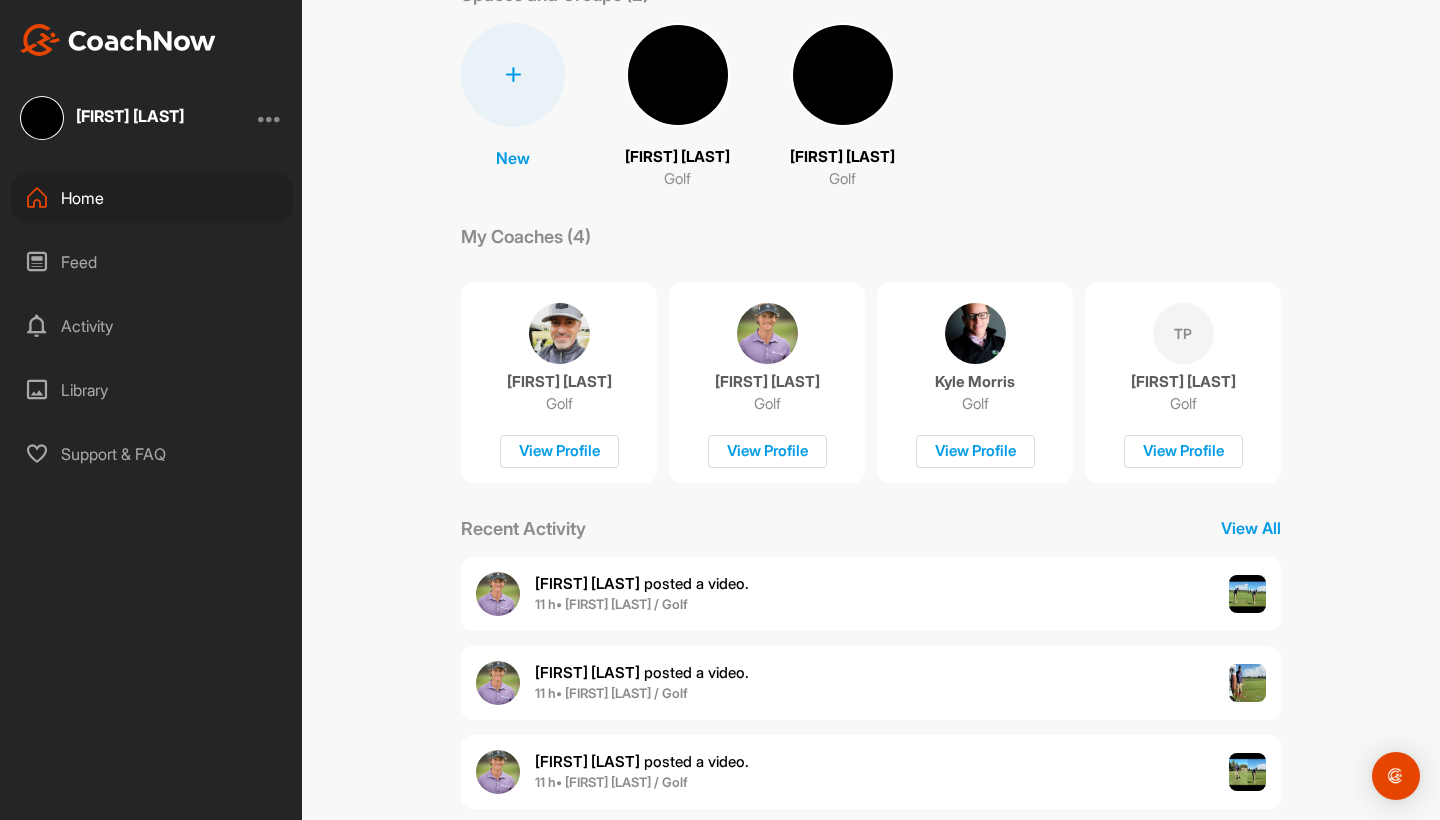 click on "Feed" at bounding box center [152, 262] 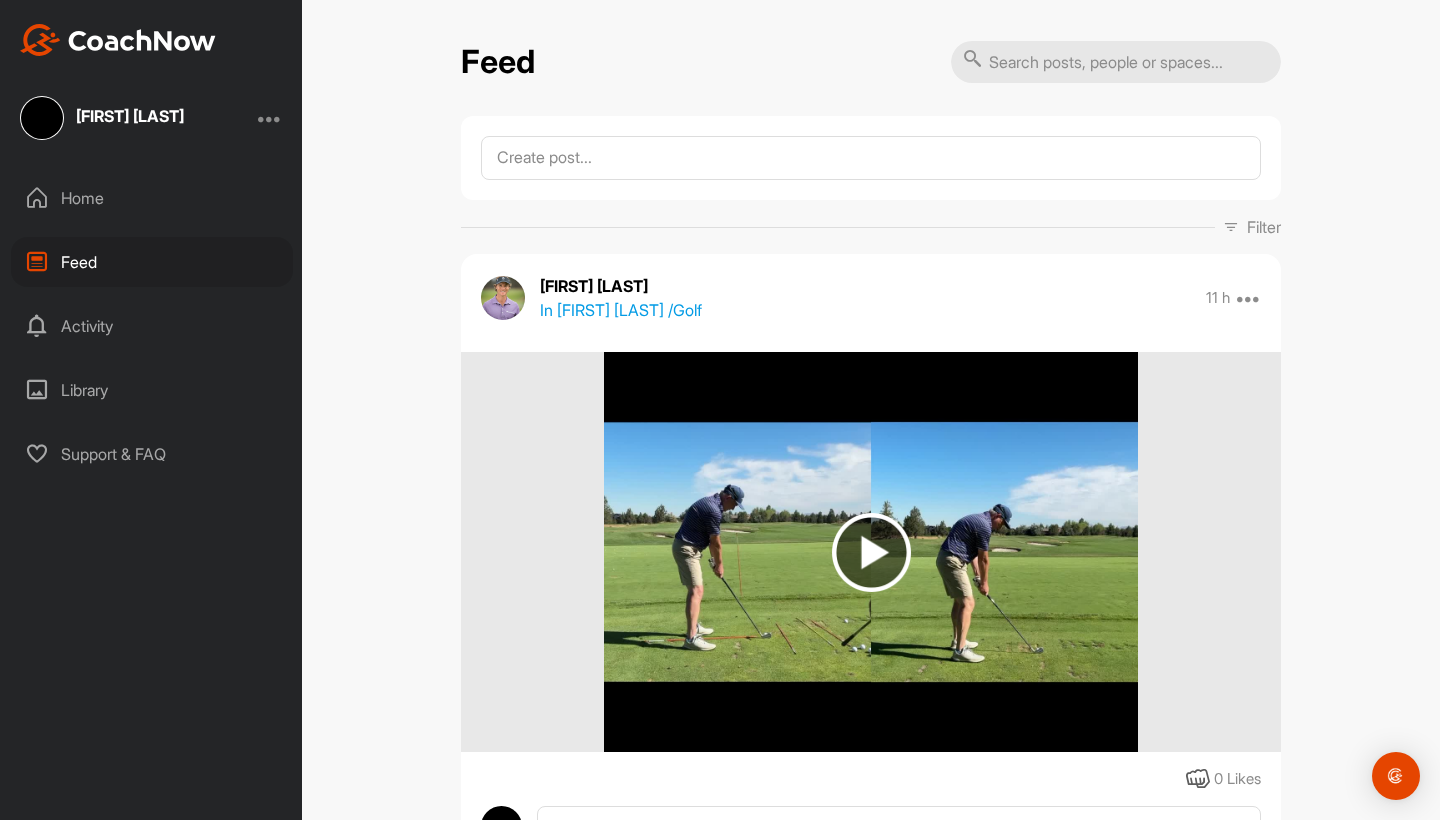 scroll, scrollTop: 0, scrollLeft: 0, axis: both 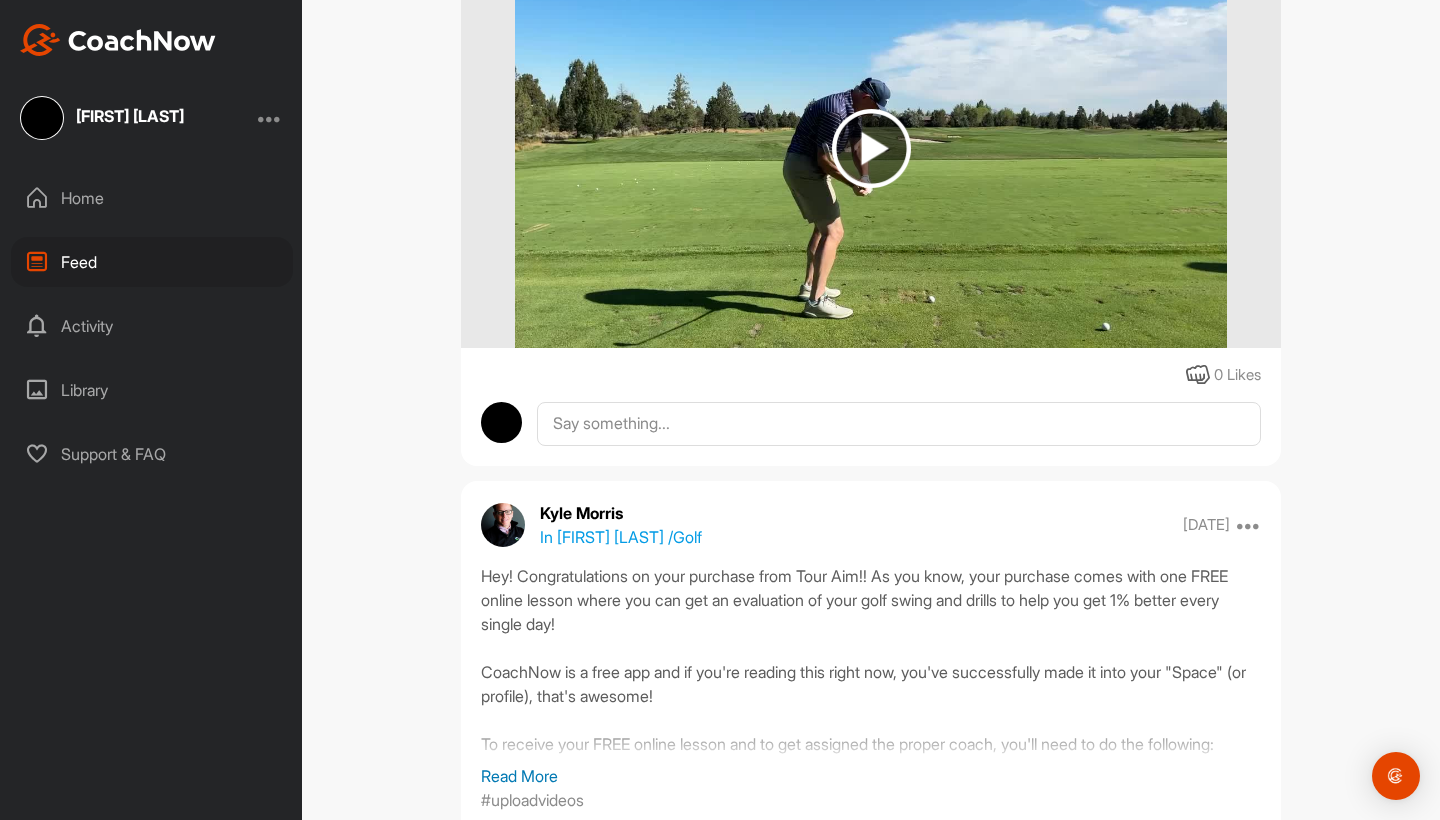 click on "Activity" at bounding box center (152, 326) 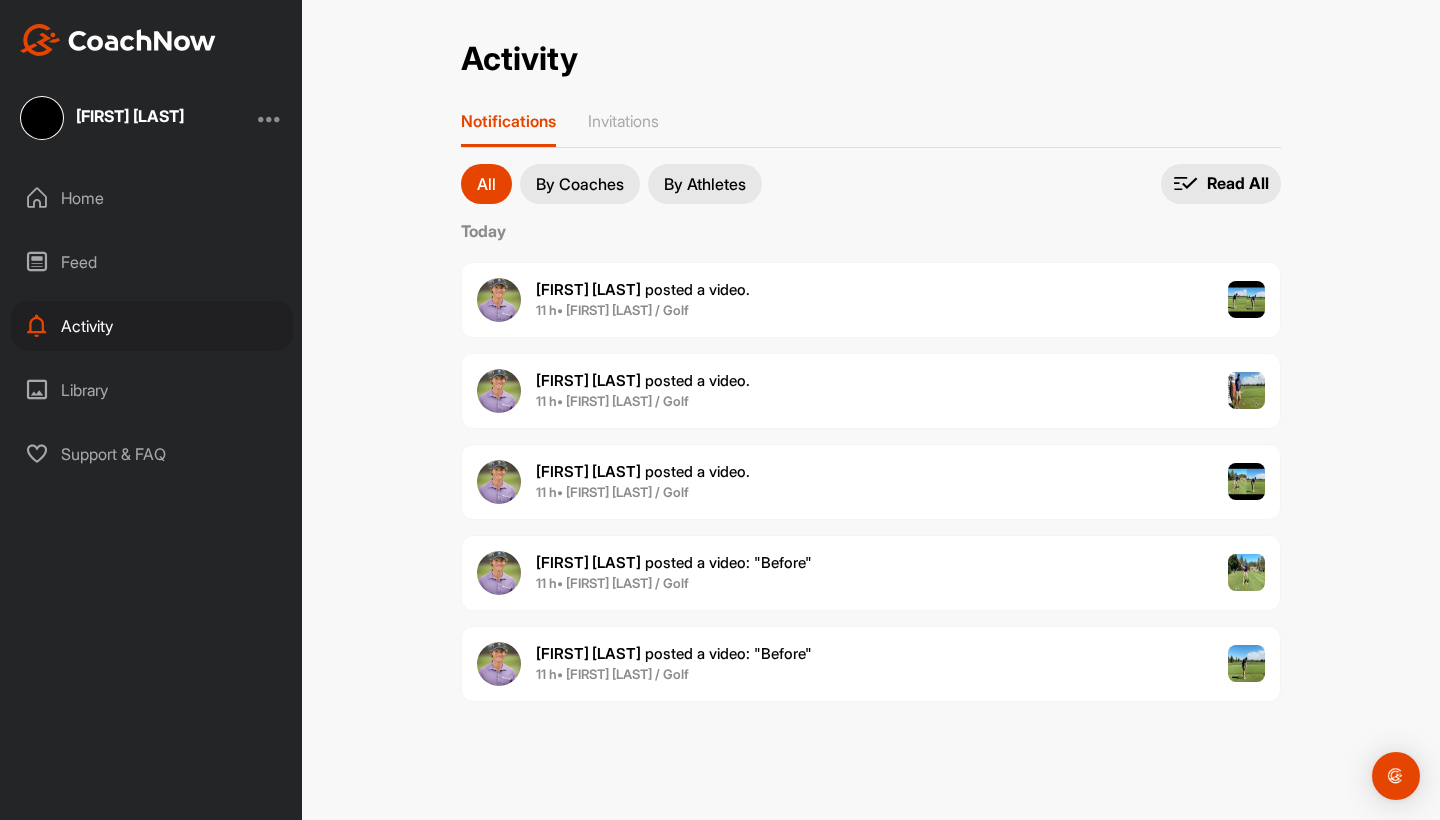 scroll, scrollTop: 0, scrollLeft: 0, axis: both 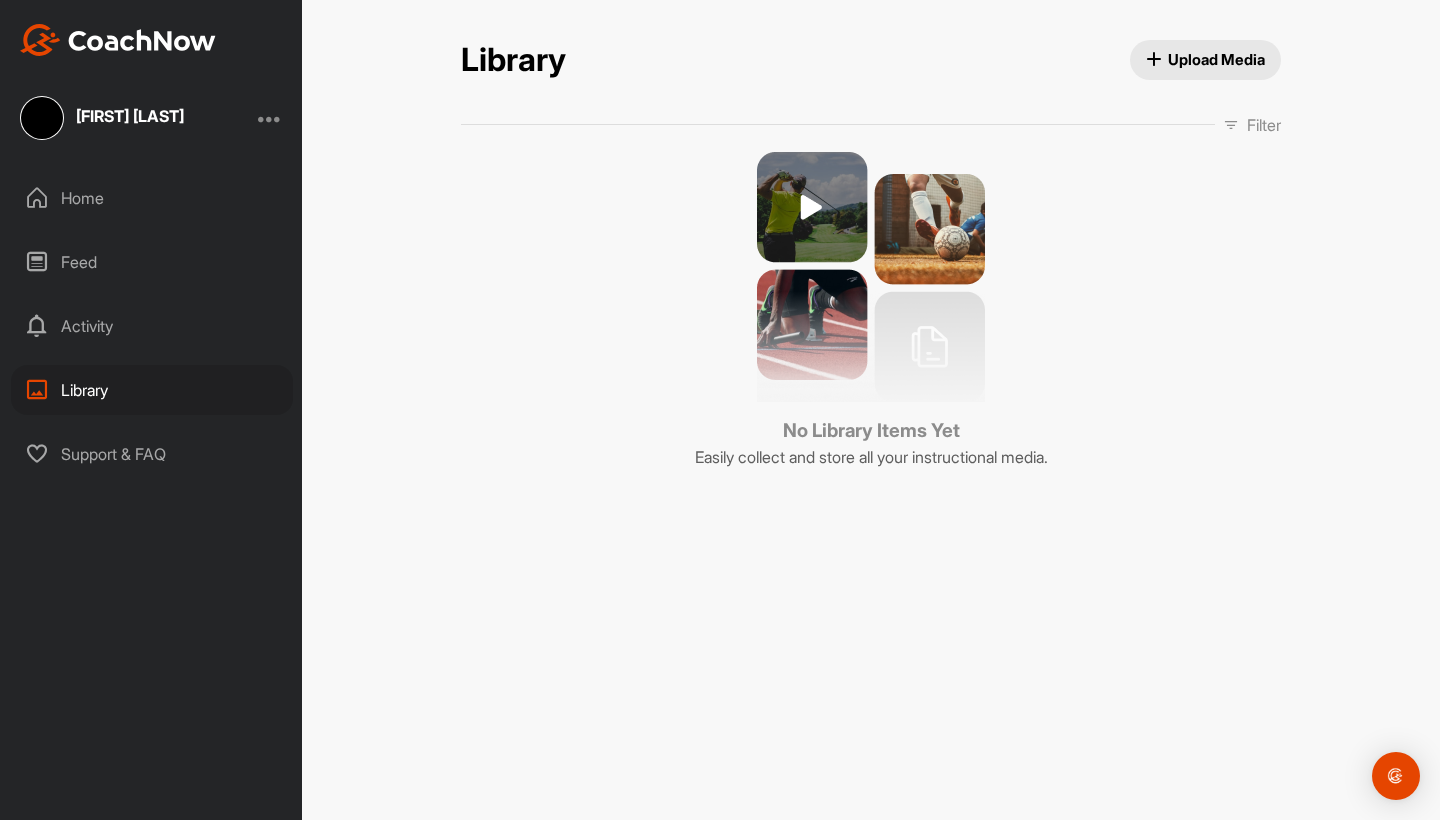 click on "Home" at bounding box center [152, 198] 